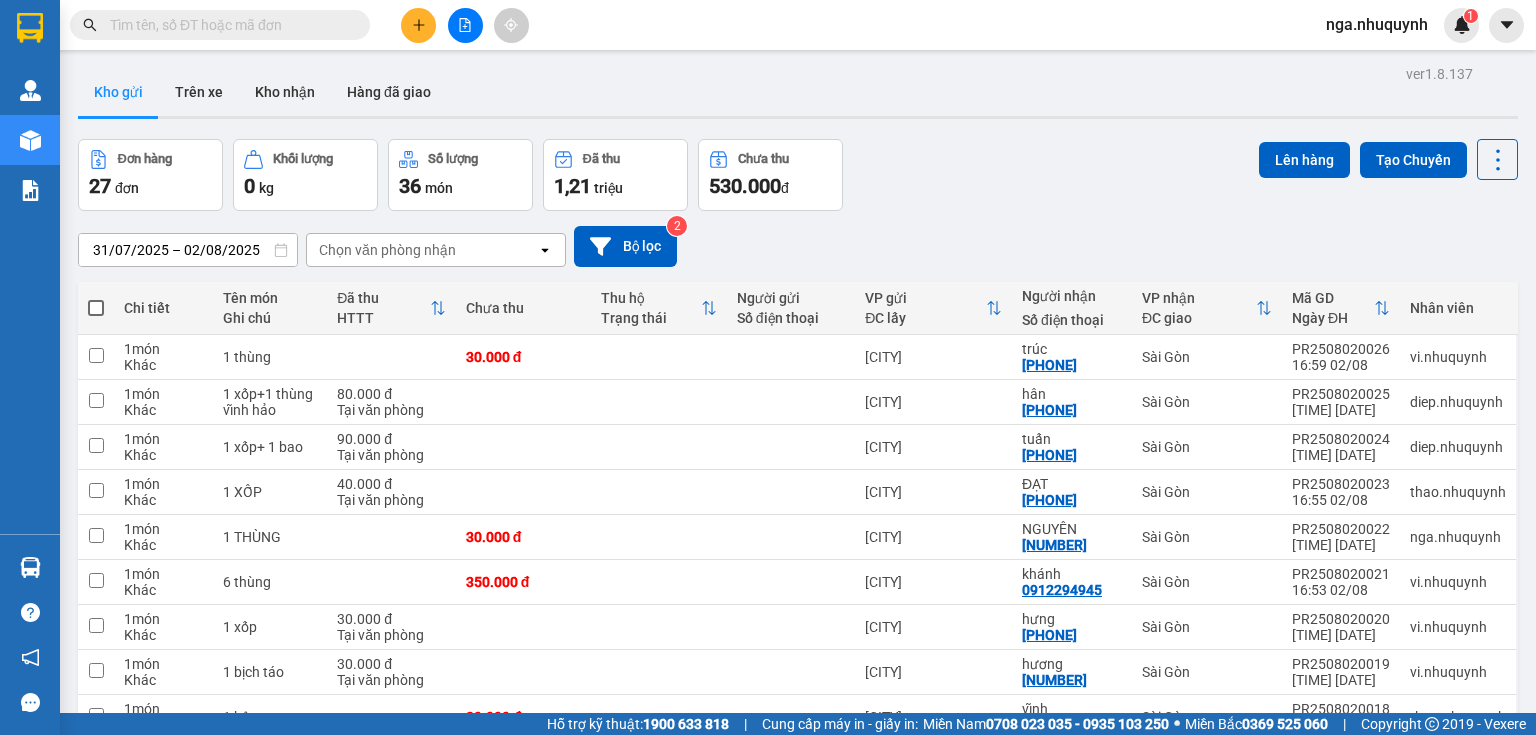 scroll, scrollTop: 0, scrollLeft: 0, axis: both 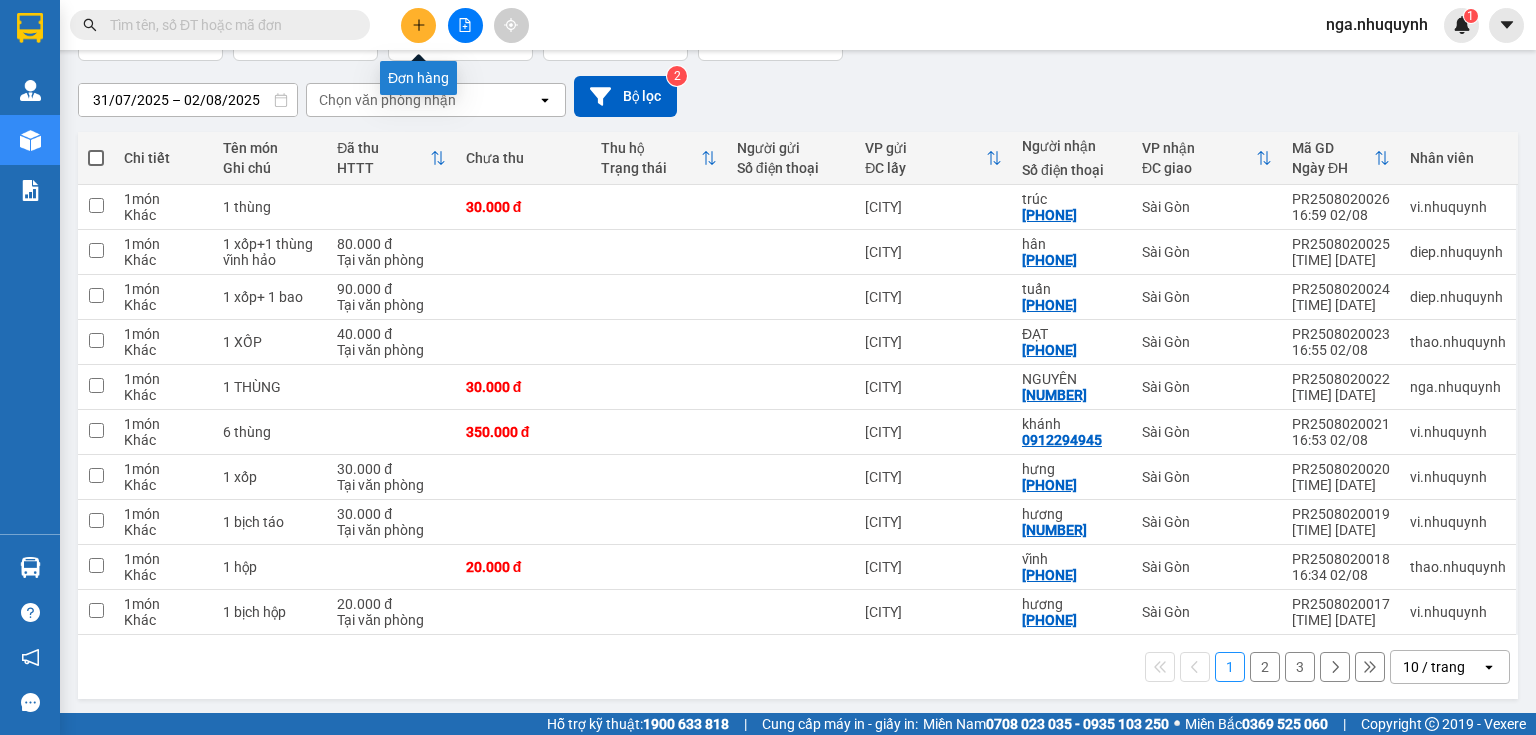 click 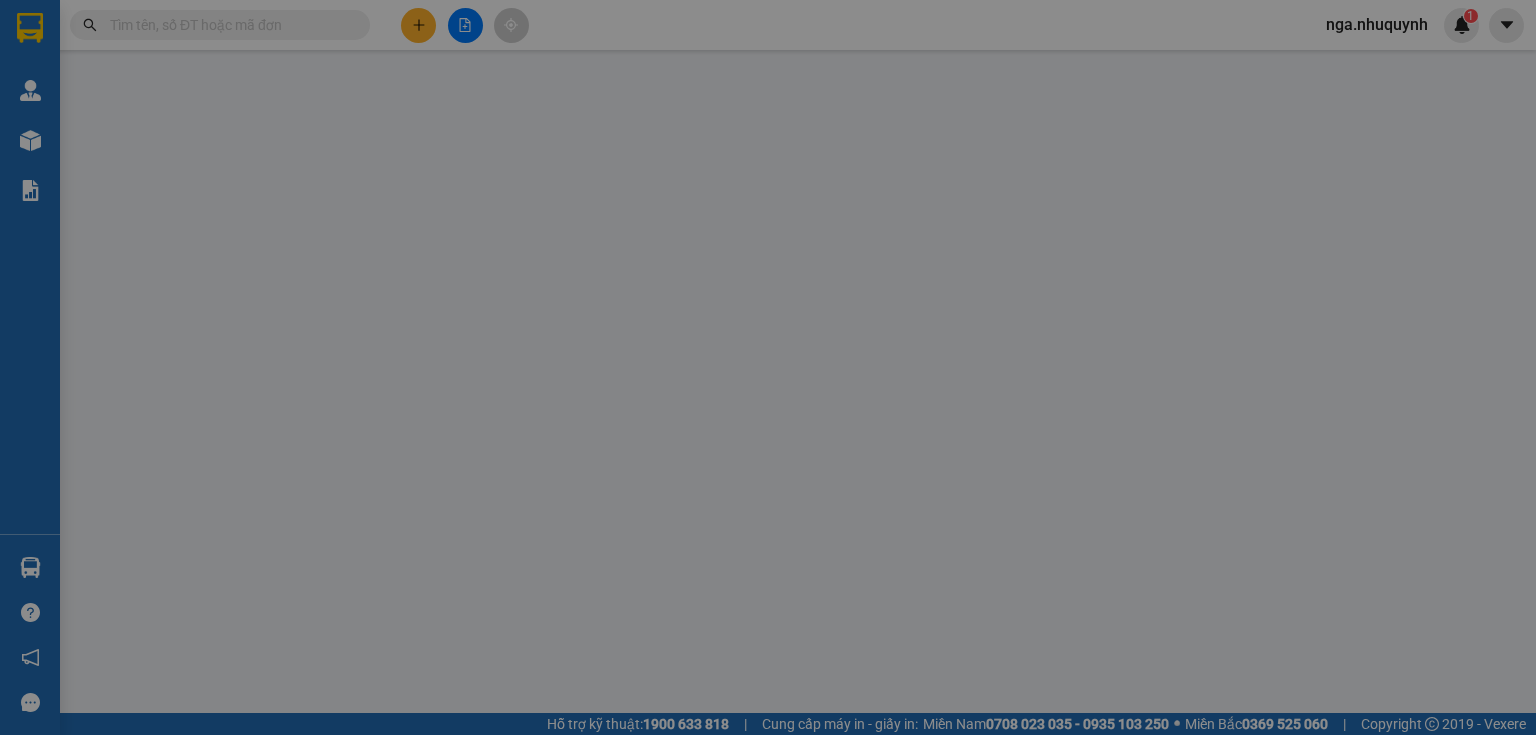 scroll, scrollTop: 0, scrollLeft: 0, axis: both 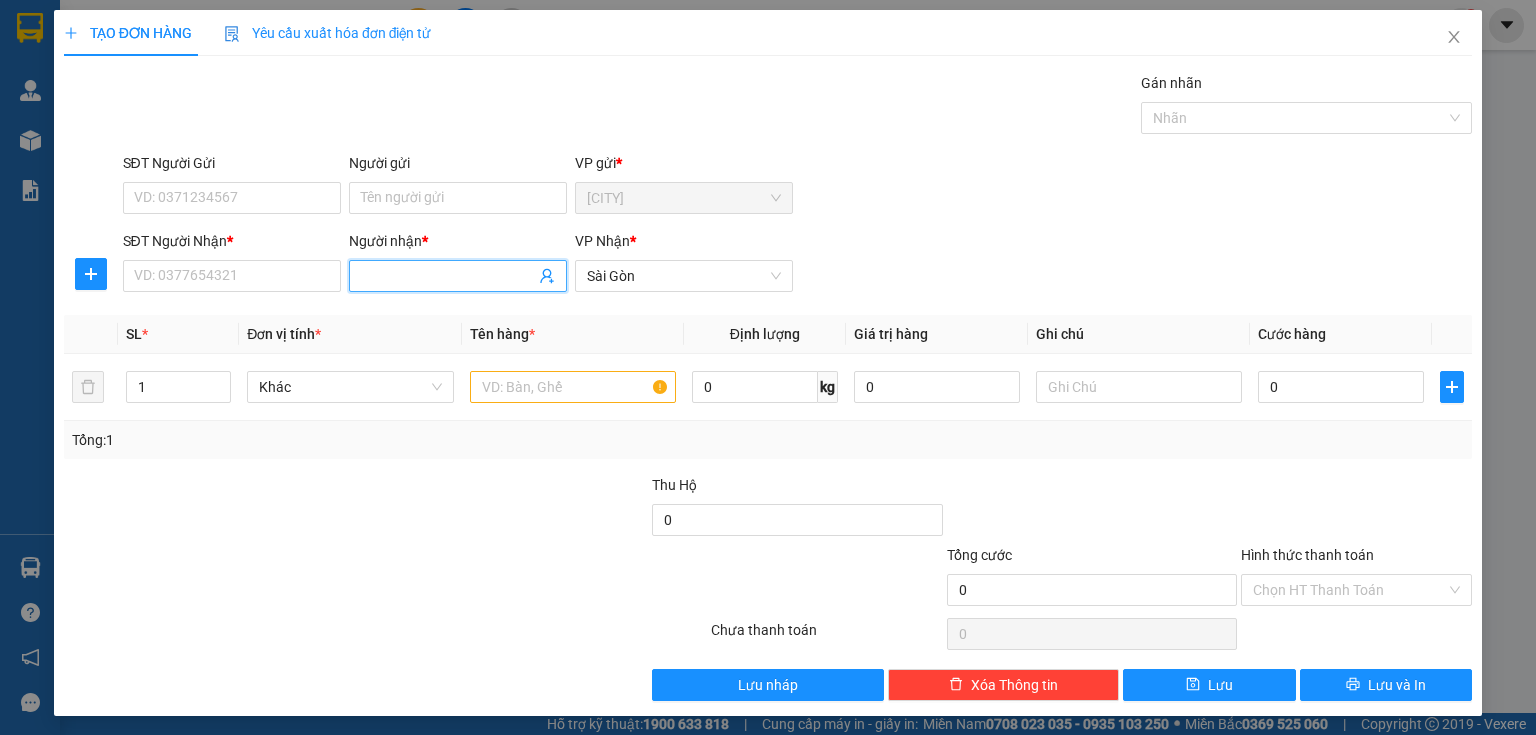 click on "Người nhận  *" at bounding box center [448, 276] 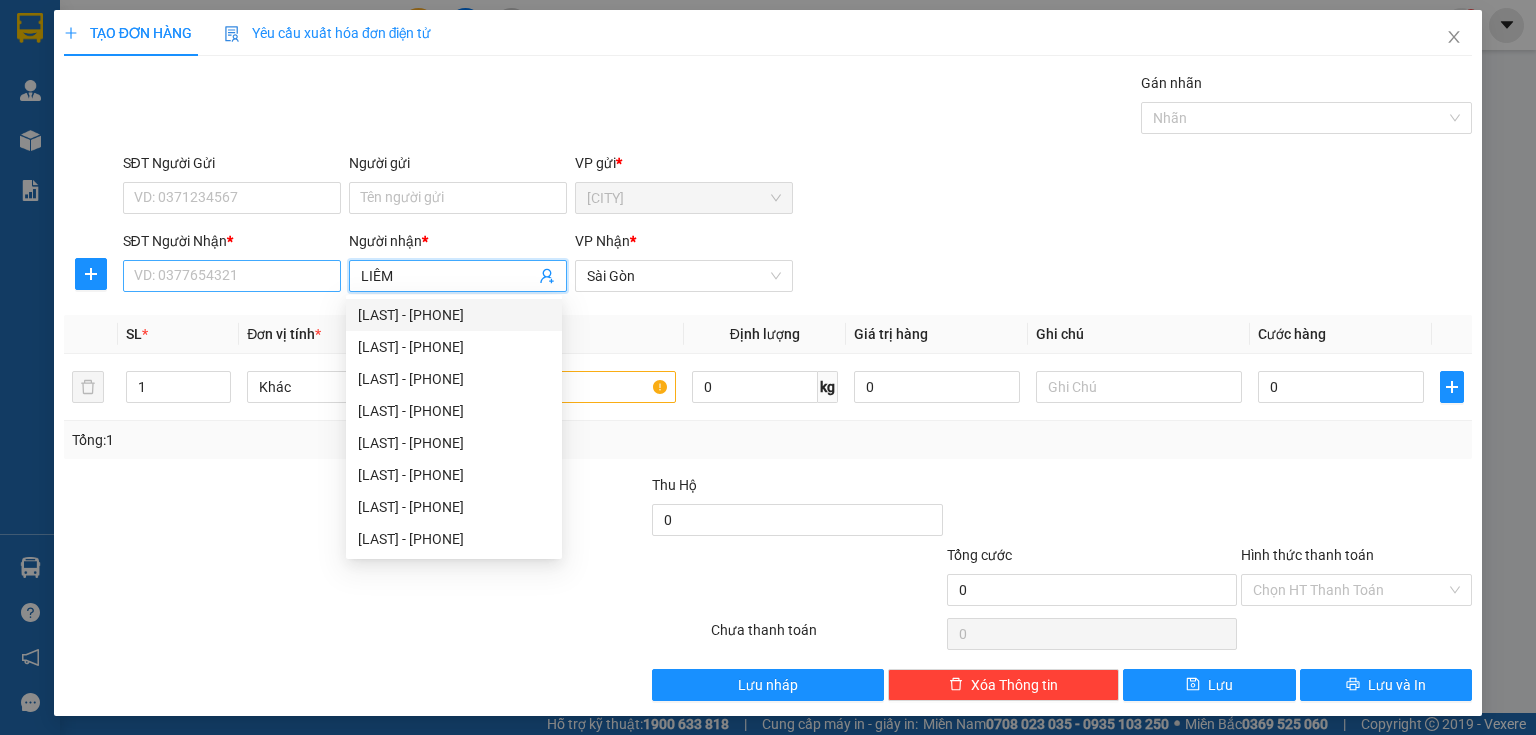 type on "LIÊM" 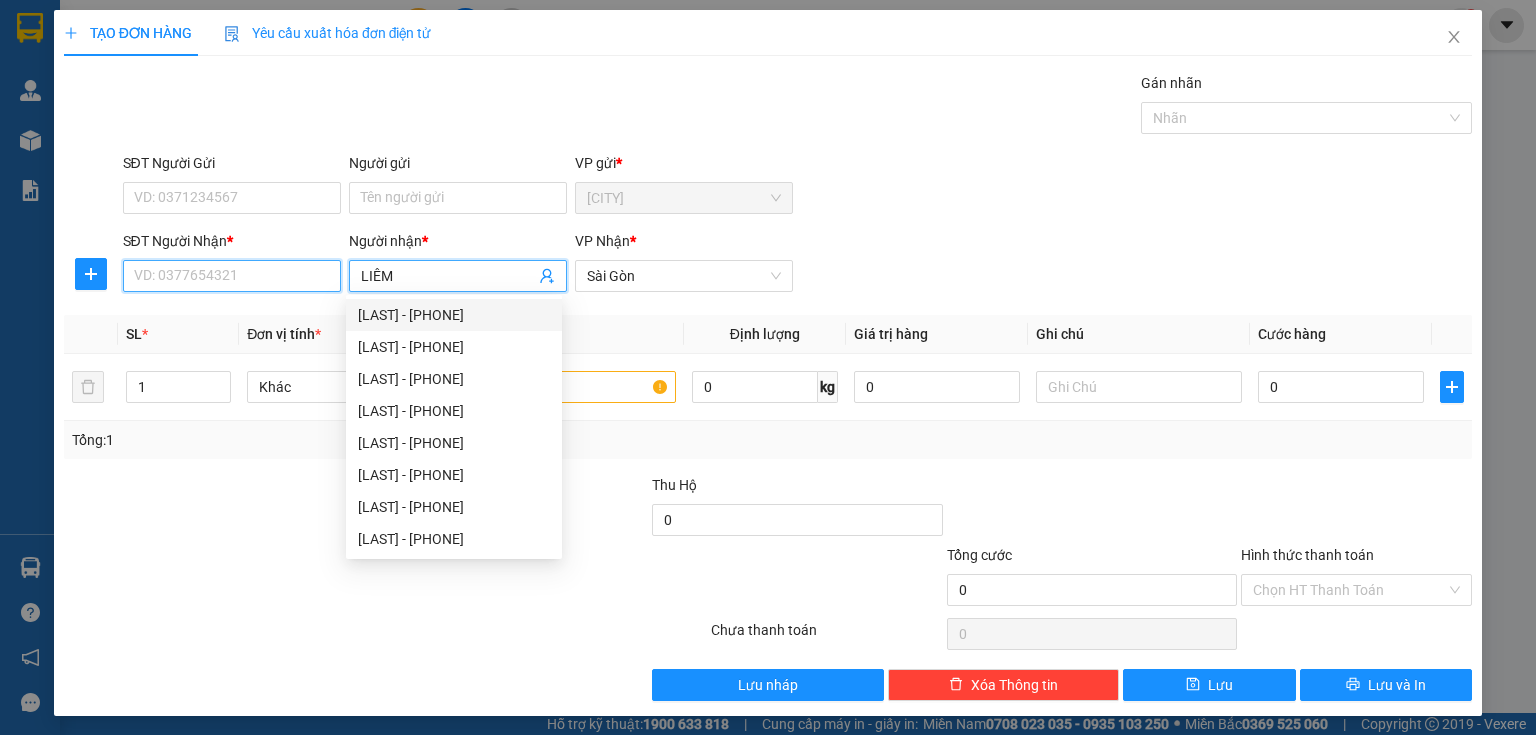 click on "SĐT Người Nhận  *" at bounding box center (232, 276) 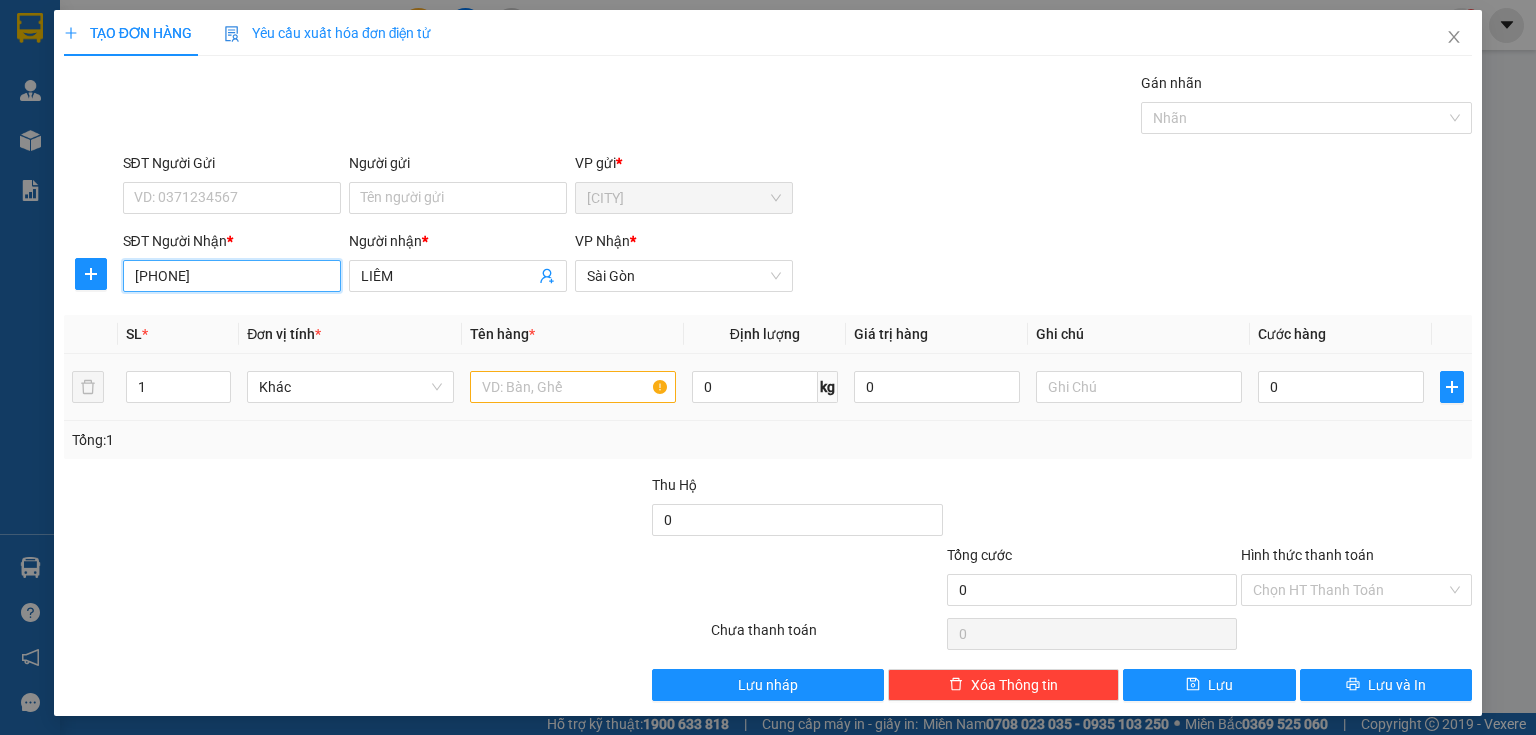type on "[PHONE]" 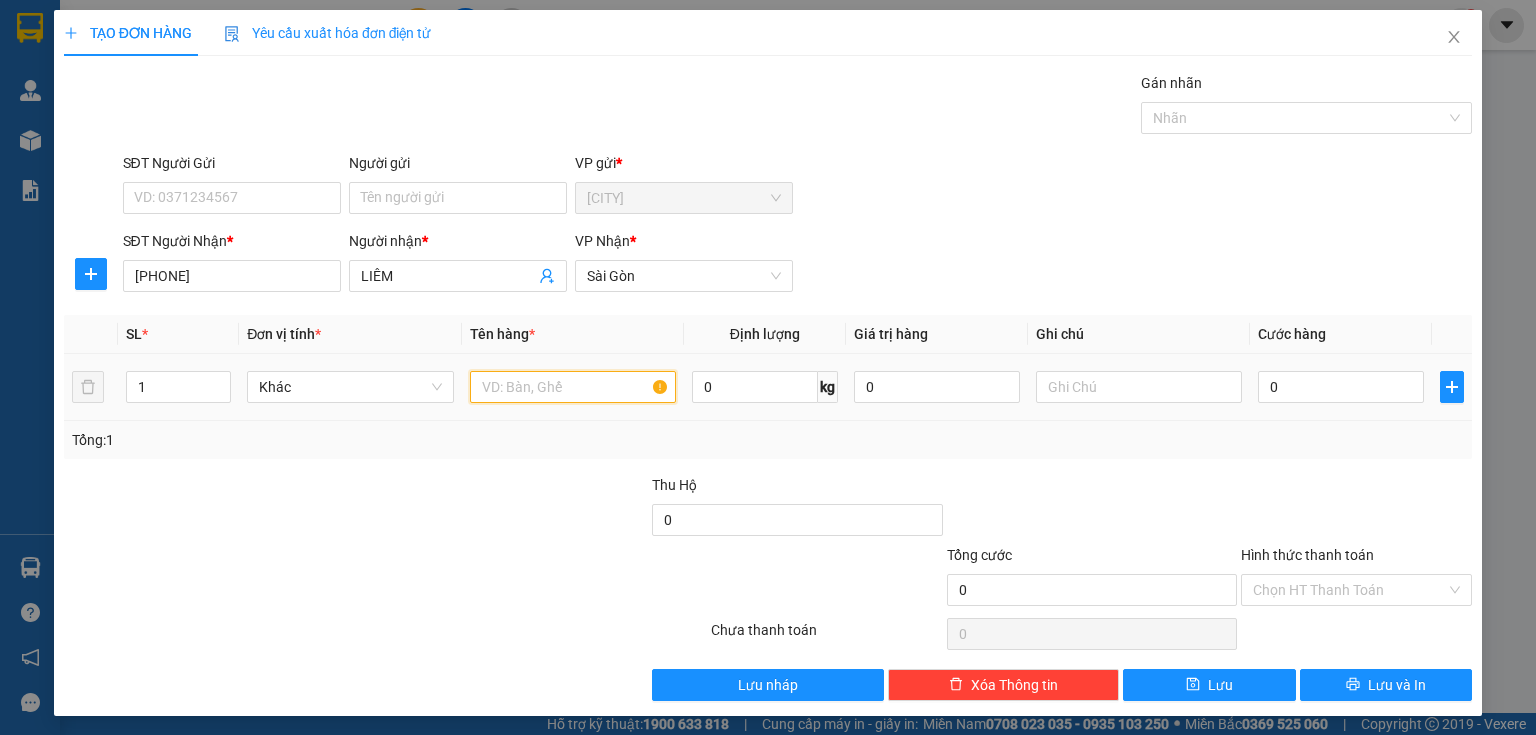 click at bounding box center (573, 387) 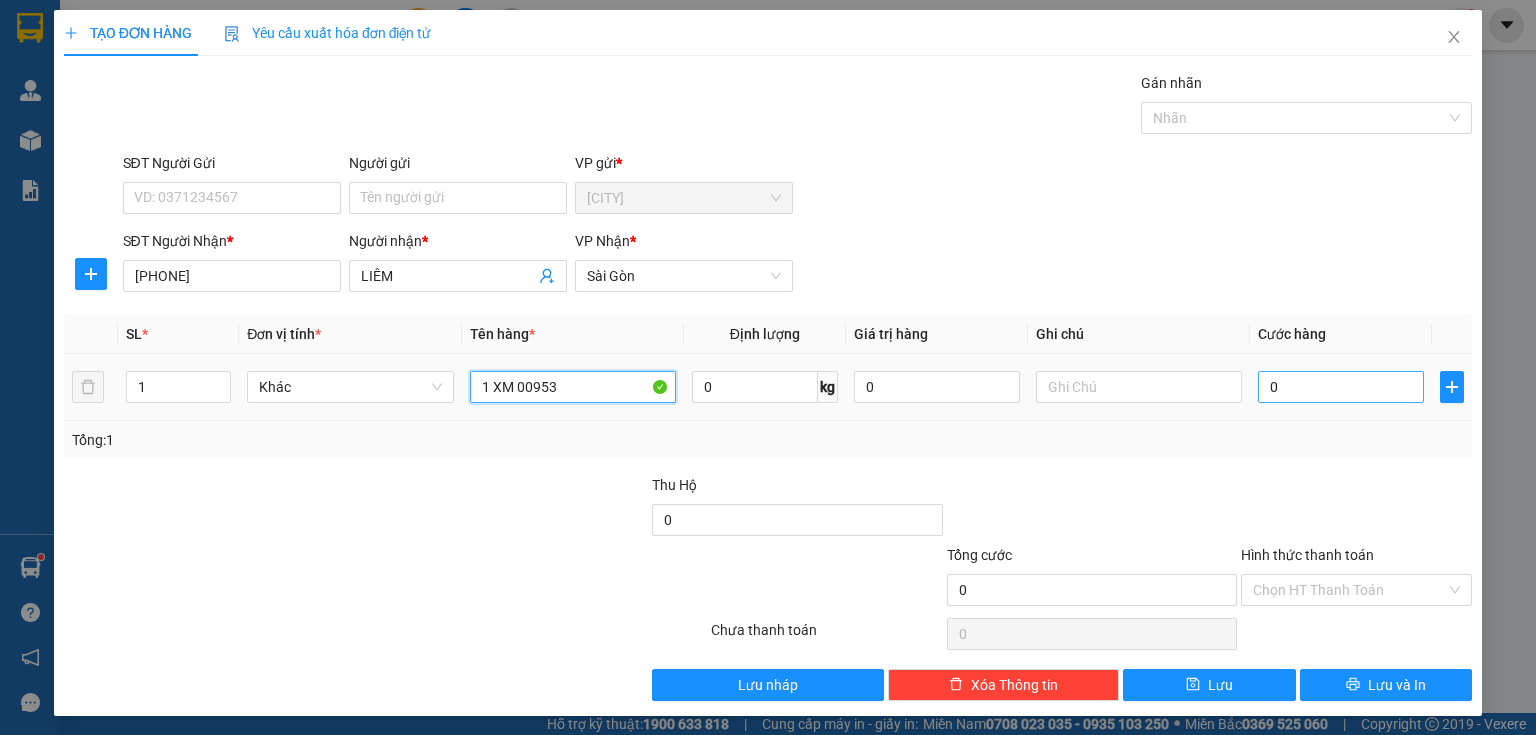 type on "1 XM 00953" 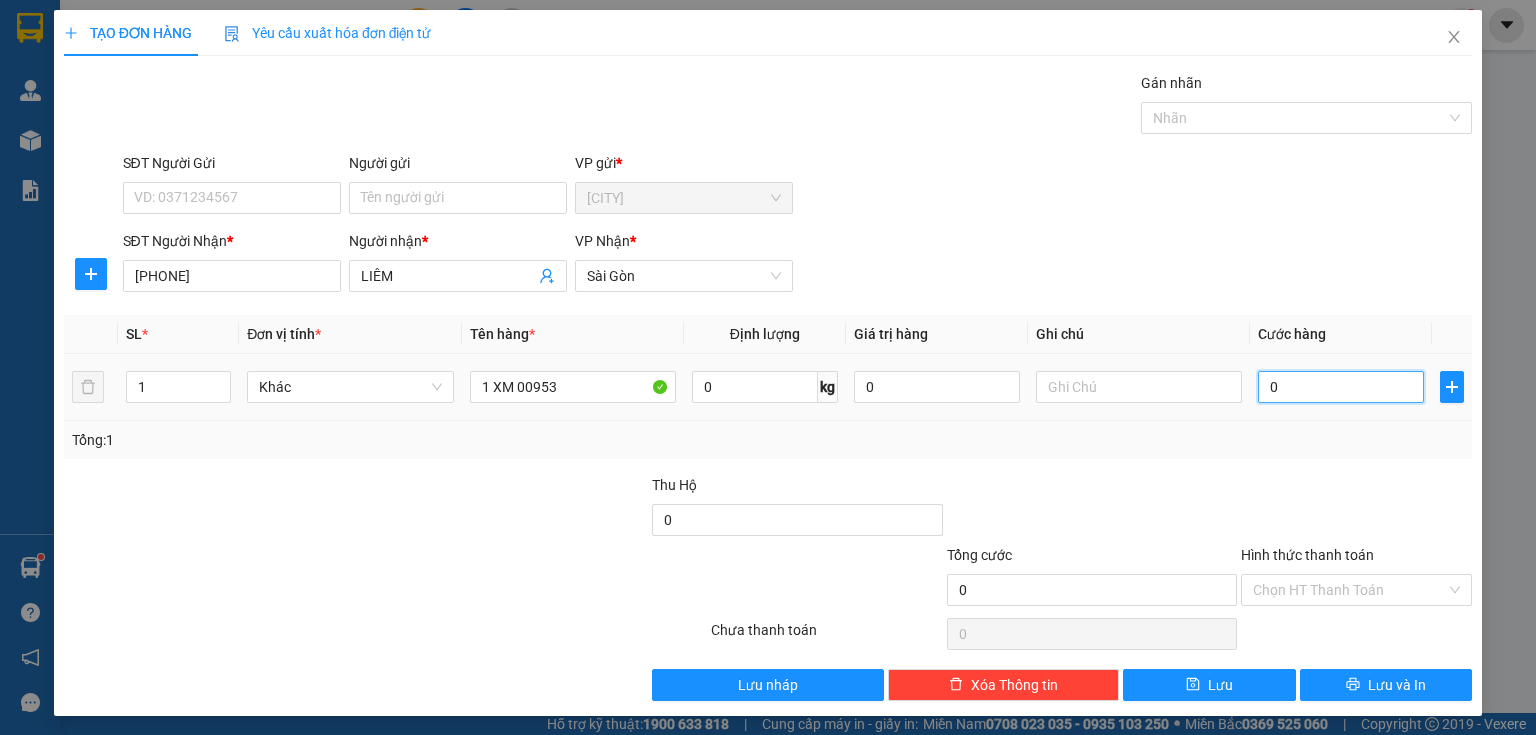 click on "0" at bounding box center [1341, 387] 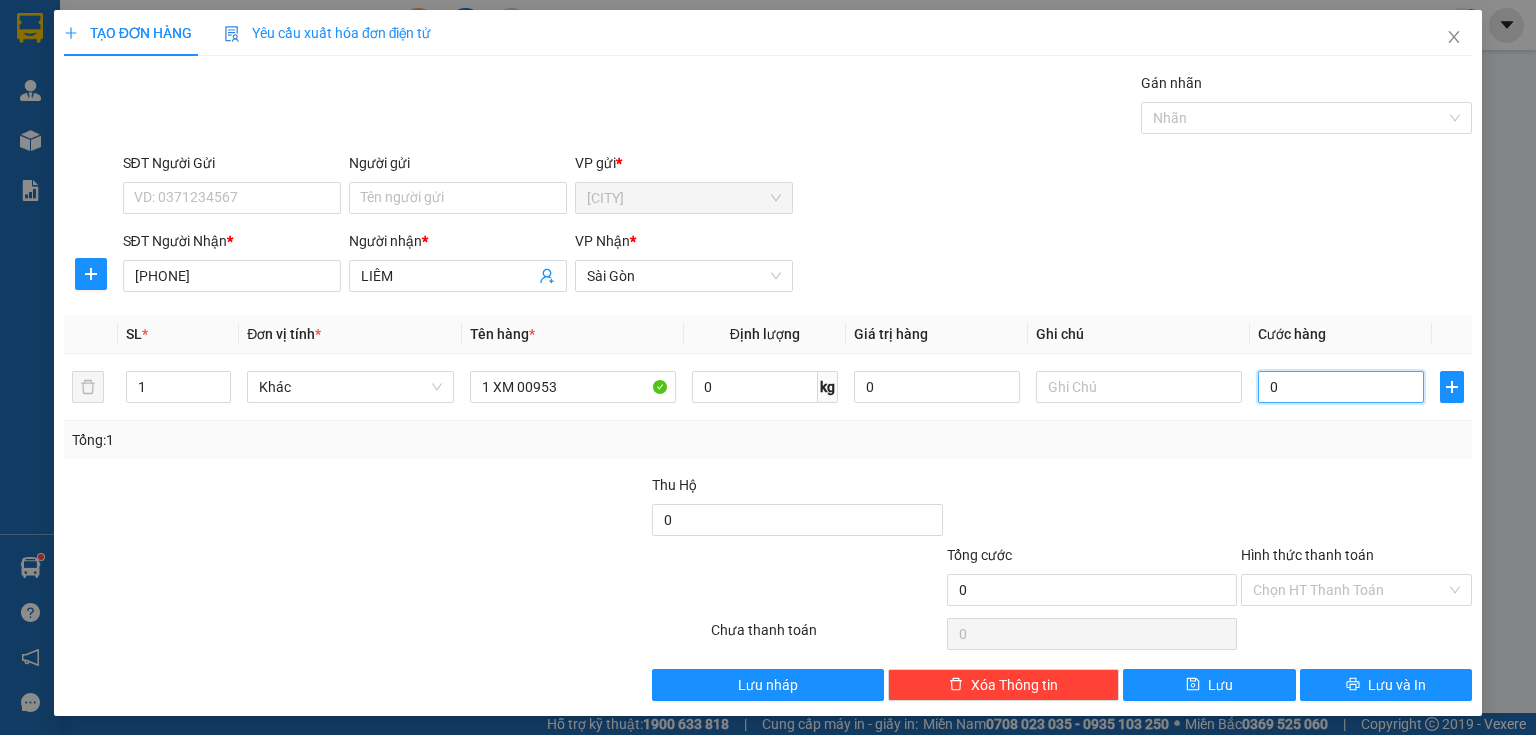 type on "2" 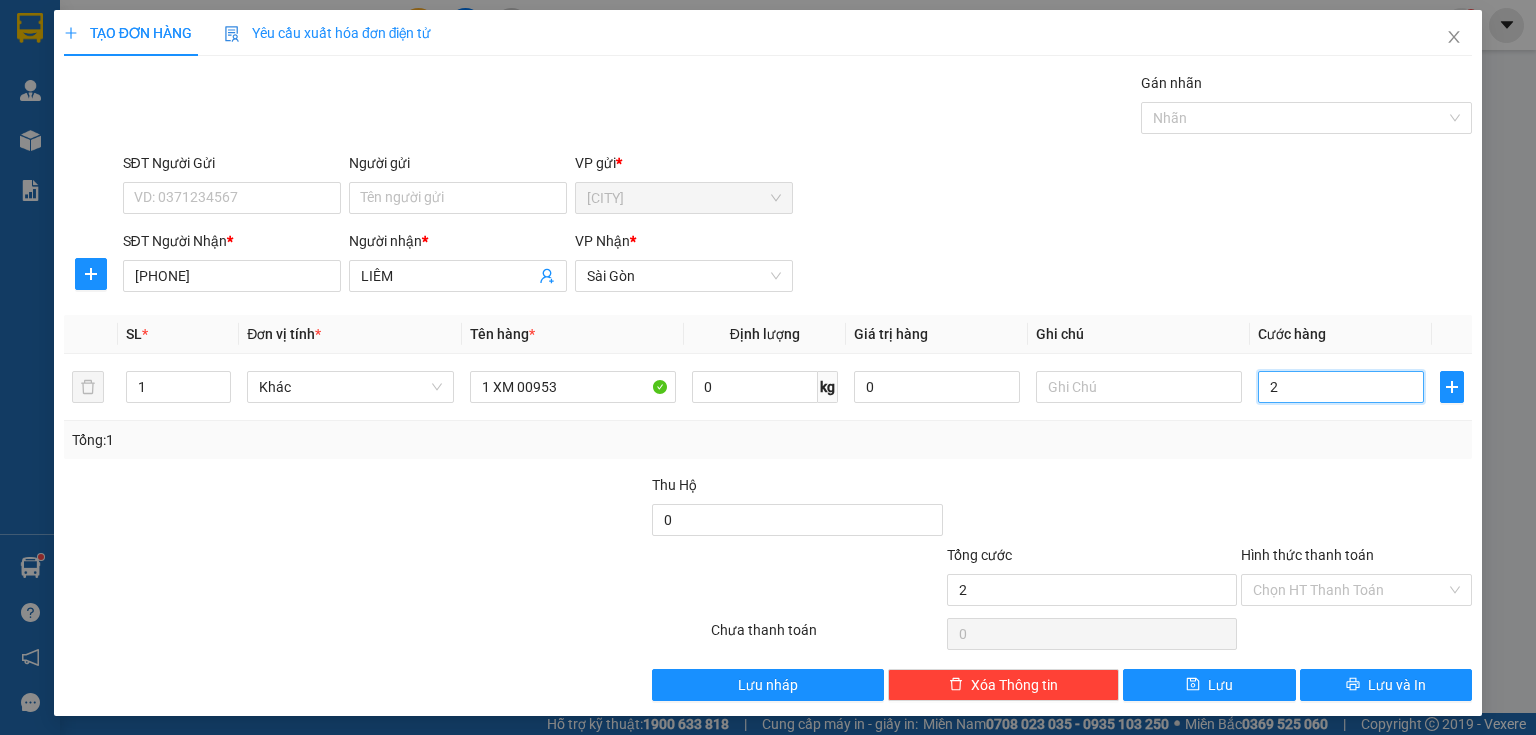 type on "2" 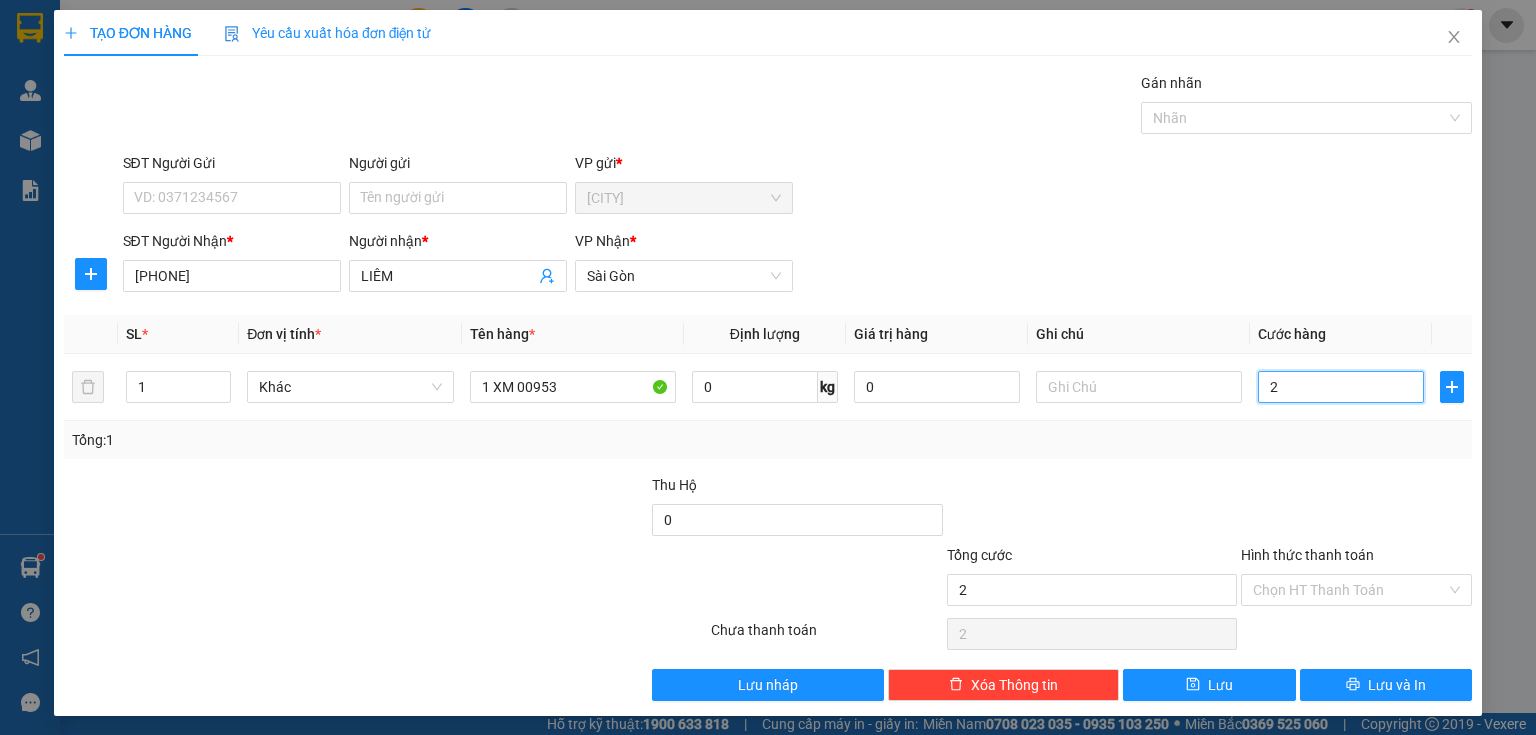 type on "25" 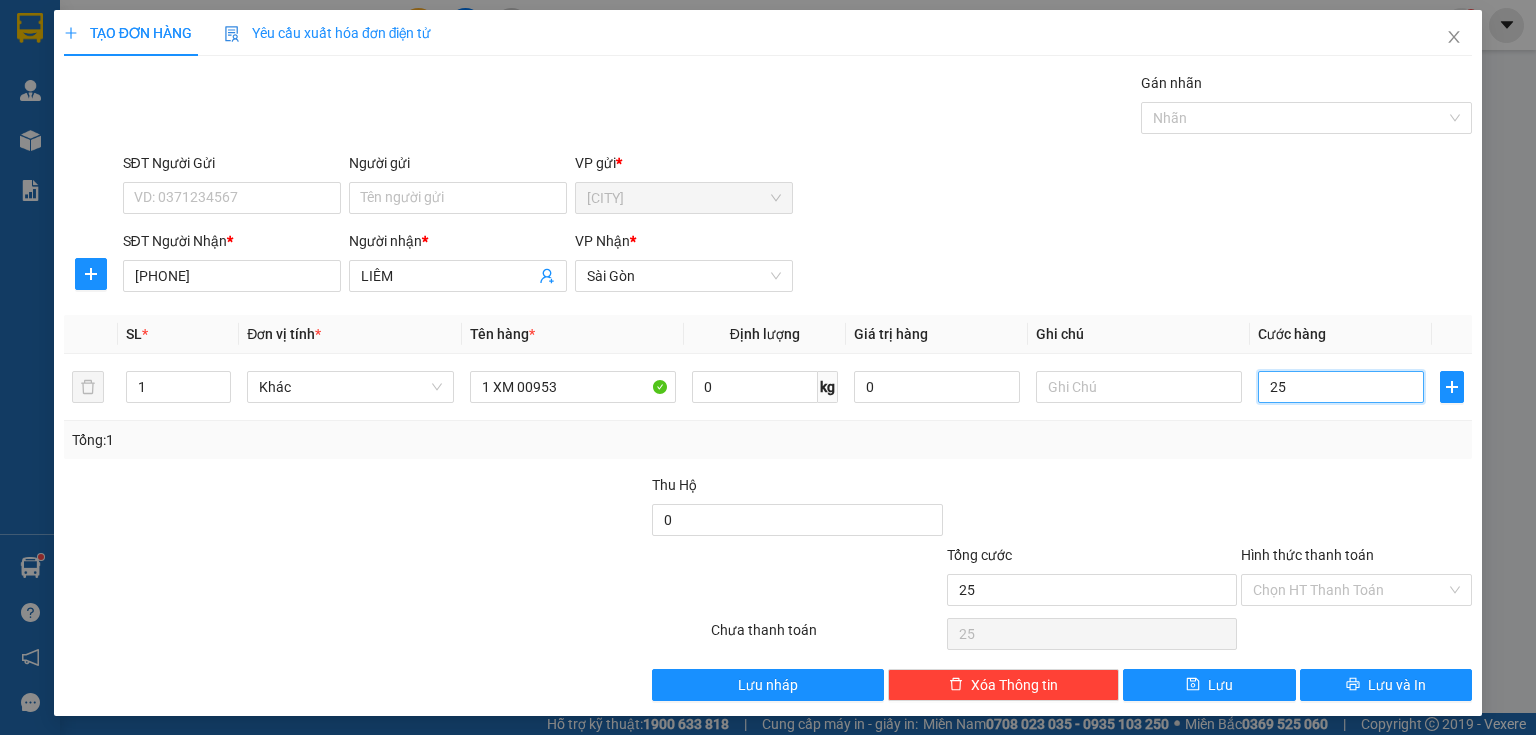 type on "250" 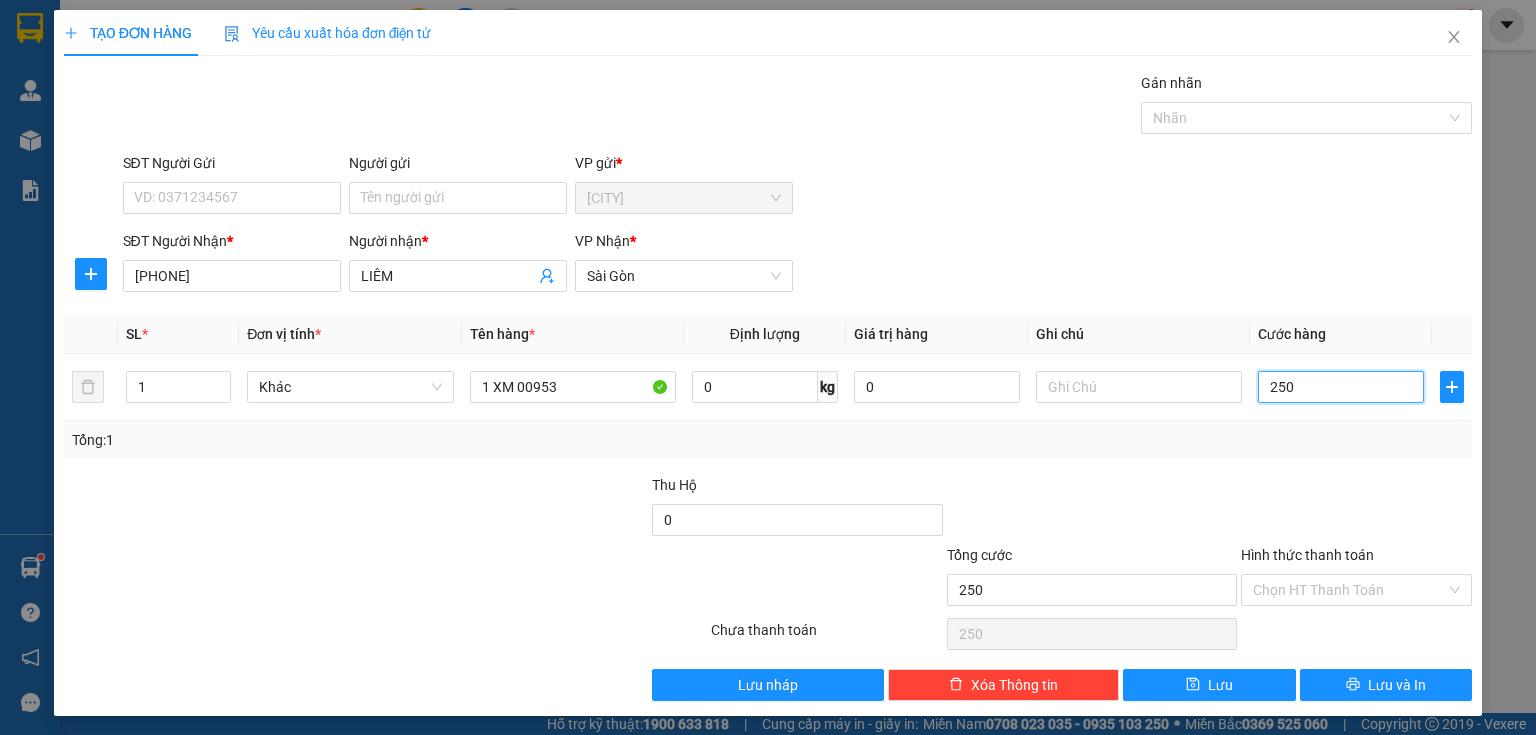 type on "2.500" 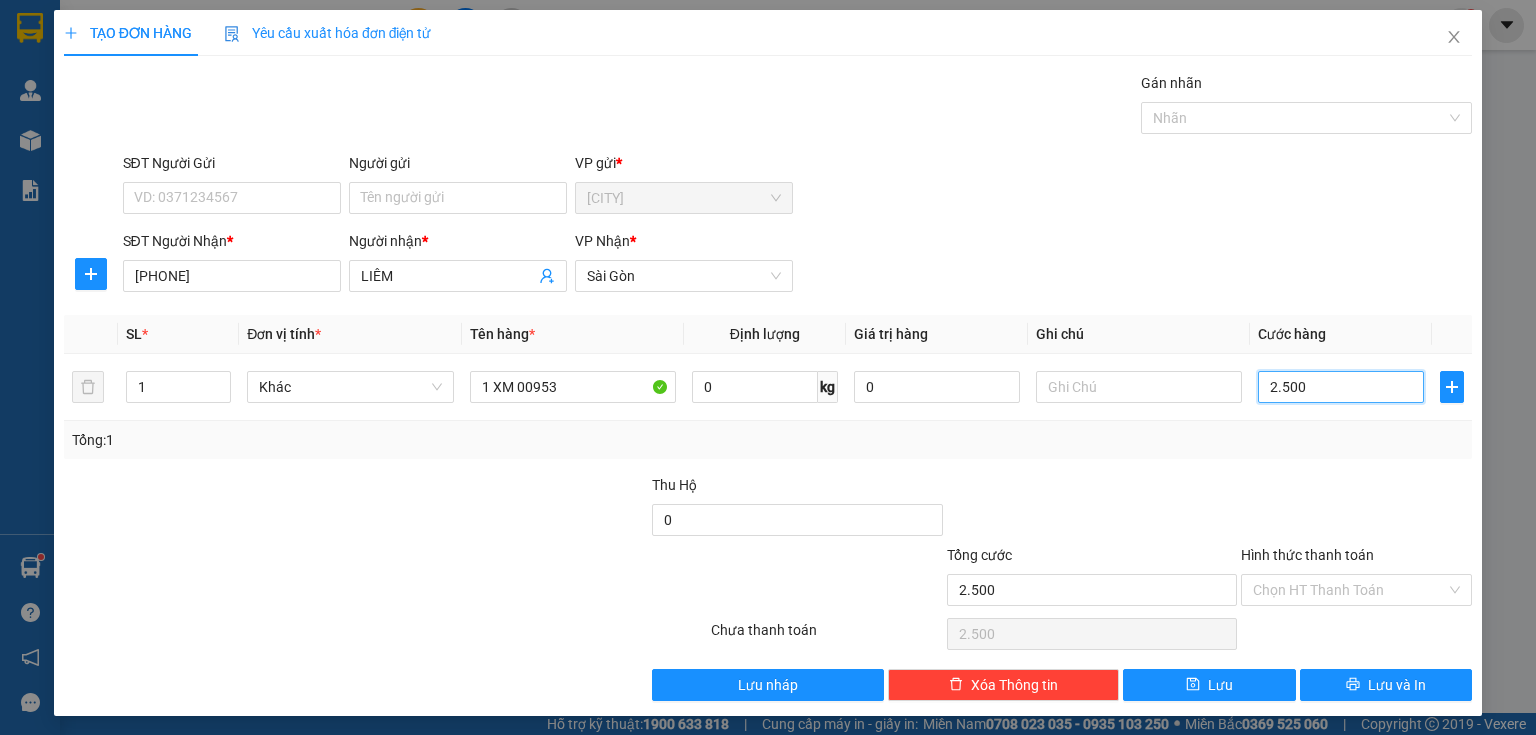 type on "25.000" 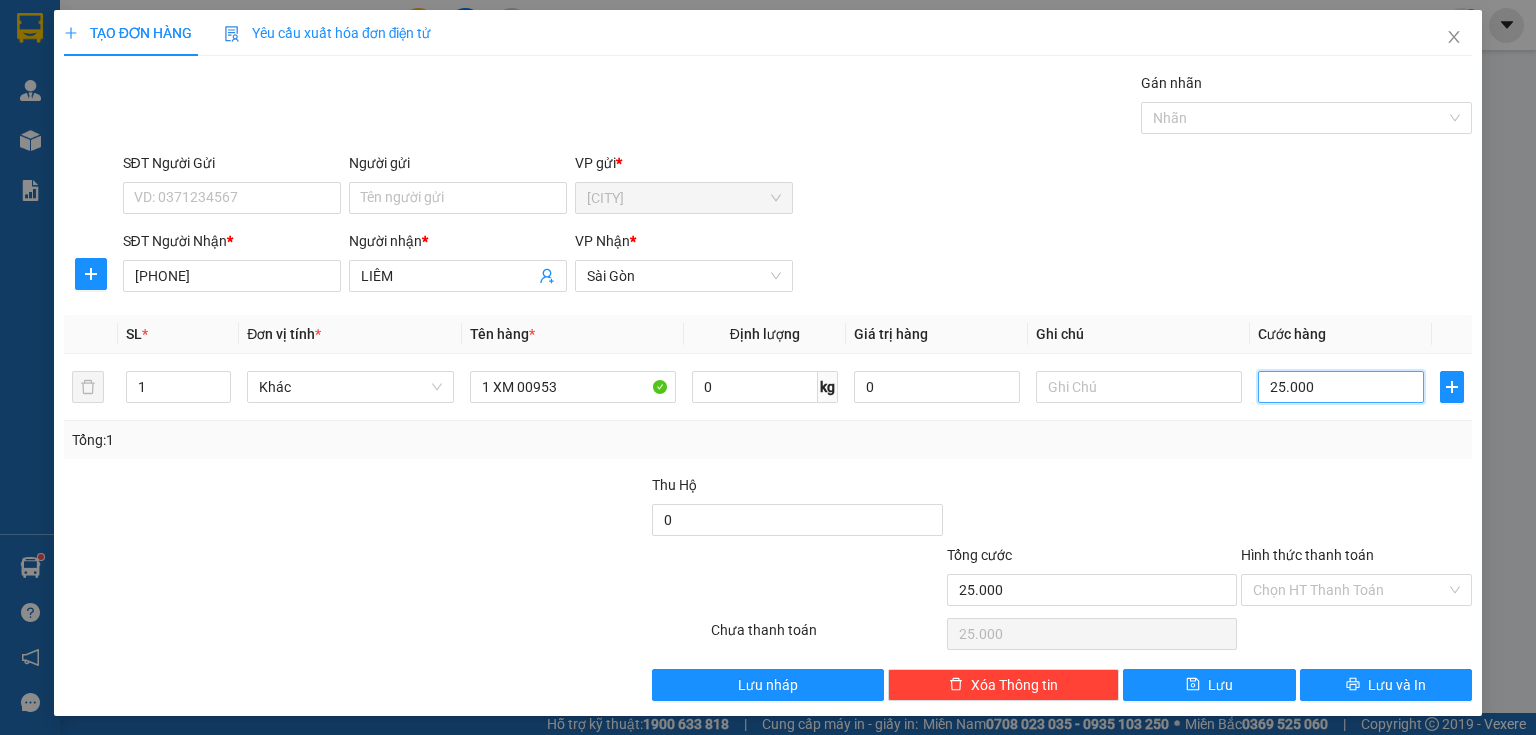 type on "250.000" 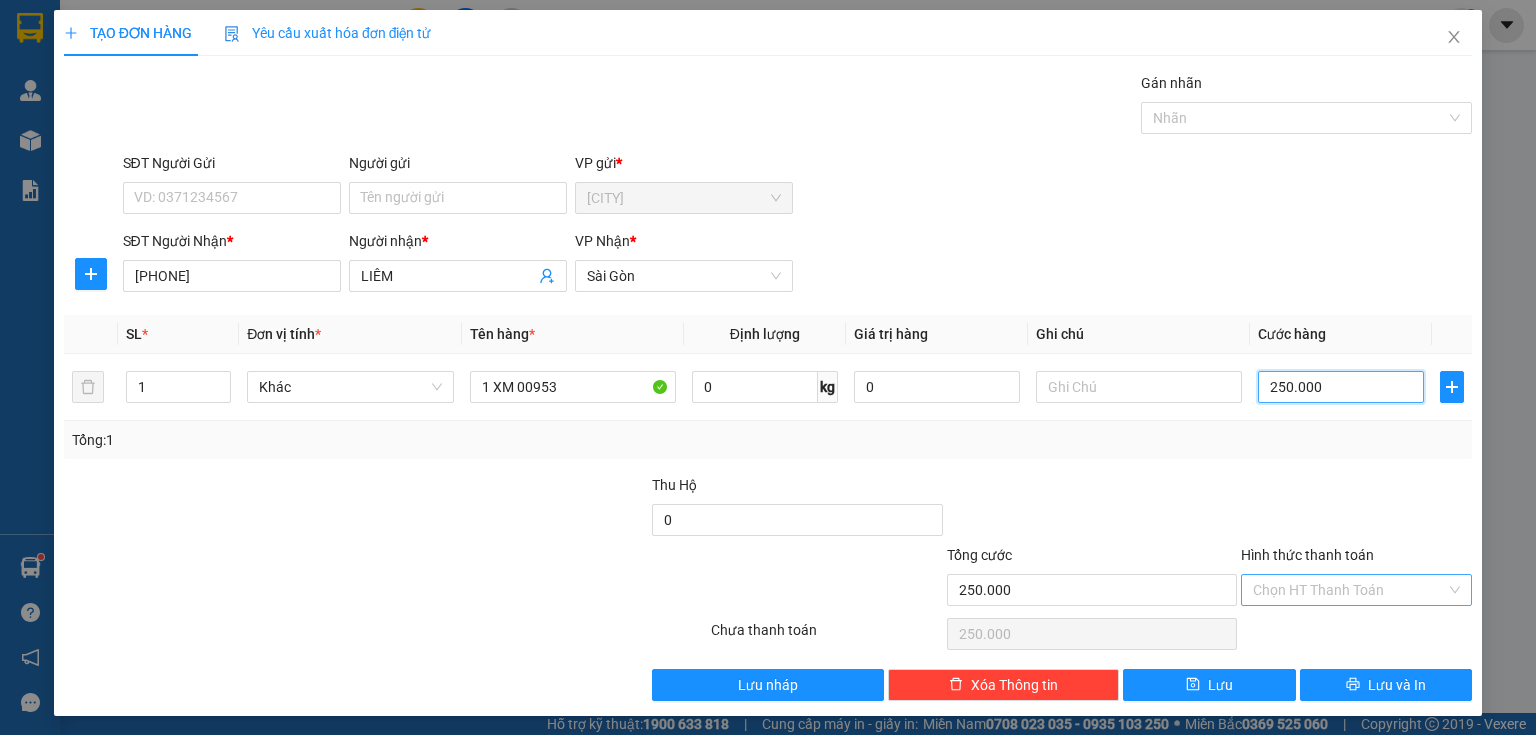 type on "250.000" 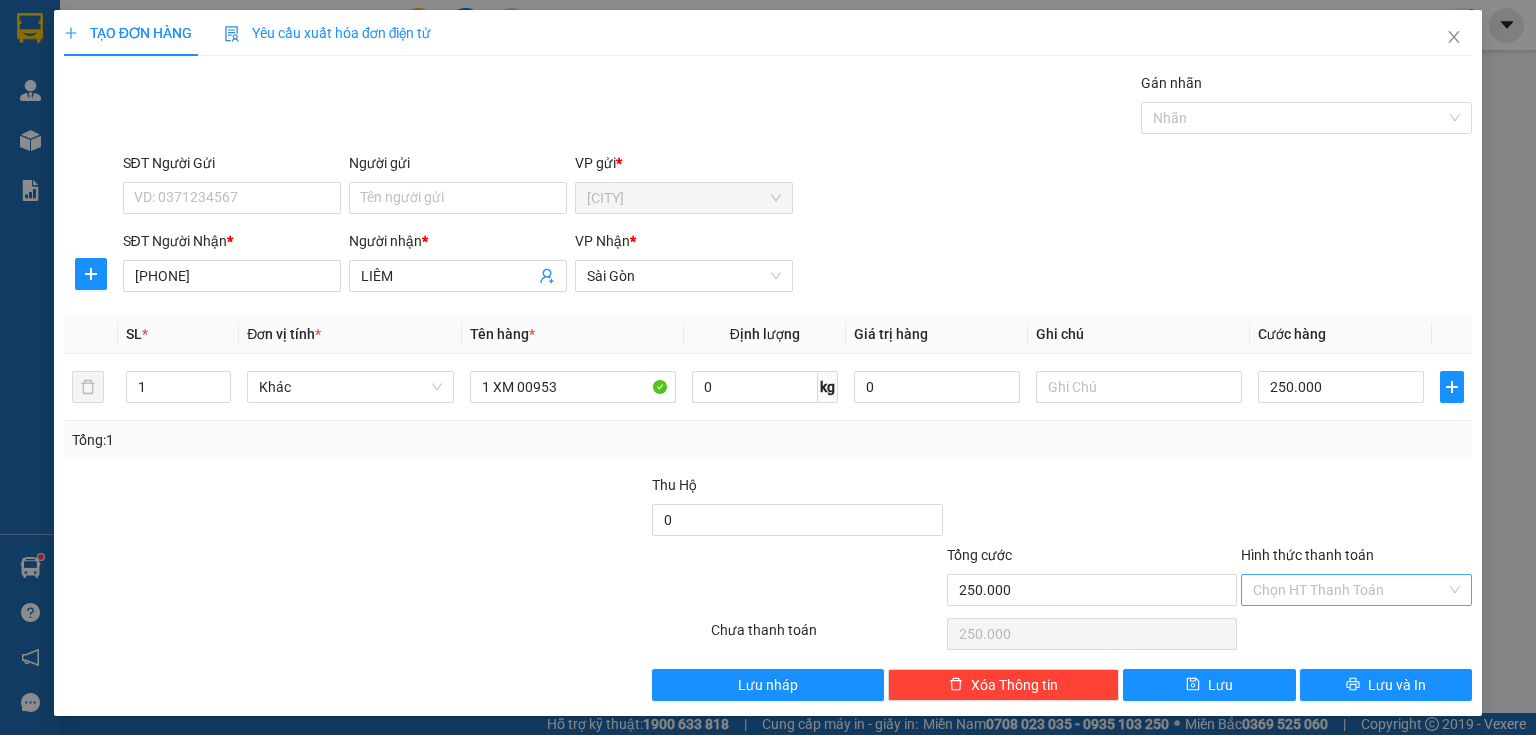 click on "Hình thức thanh toán" at bounding box center [1349, 590] 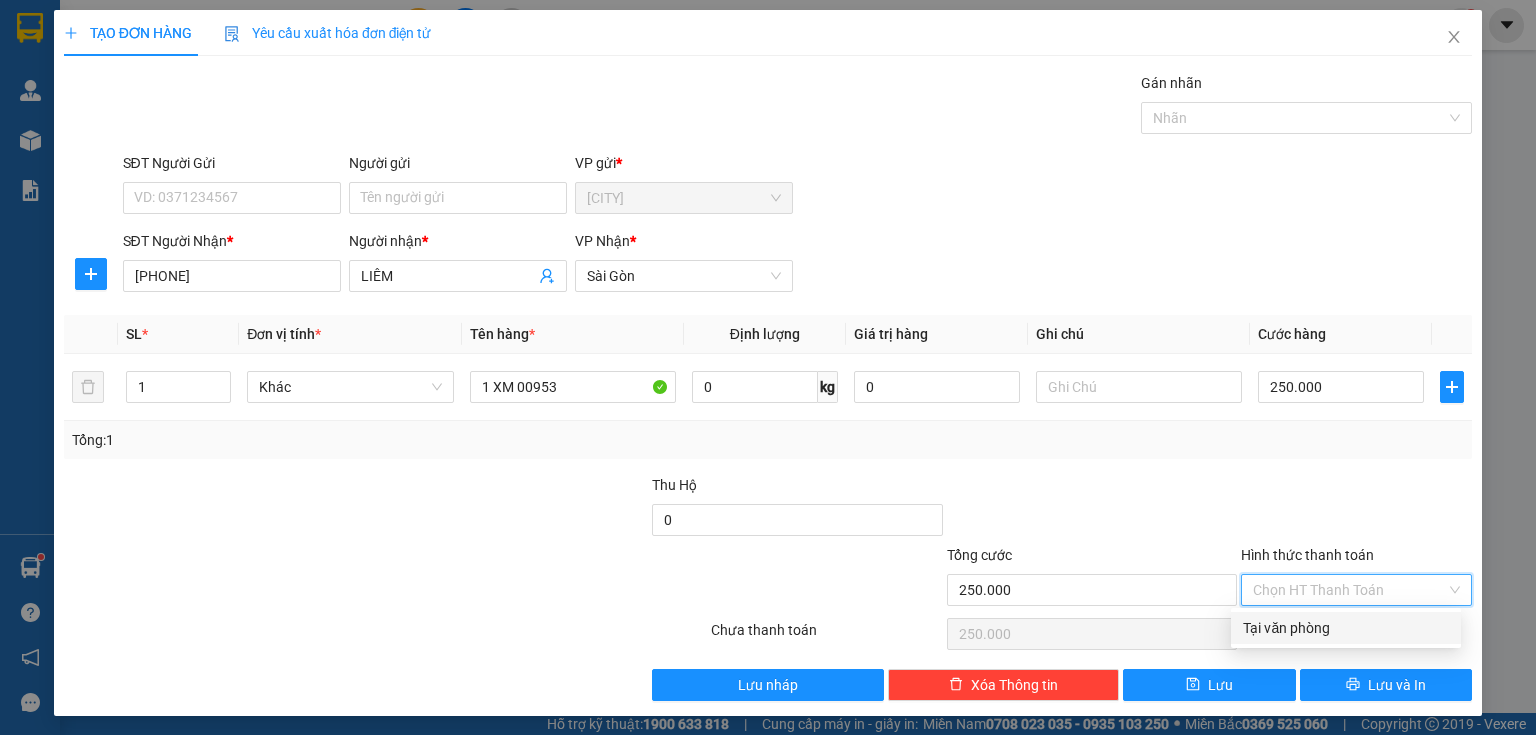 click on "Tại văn phòng" at bounding box center (1346, 628) 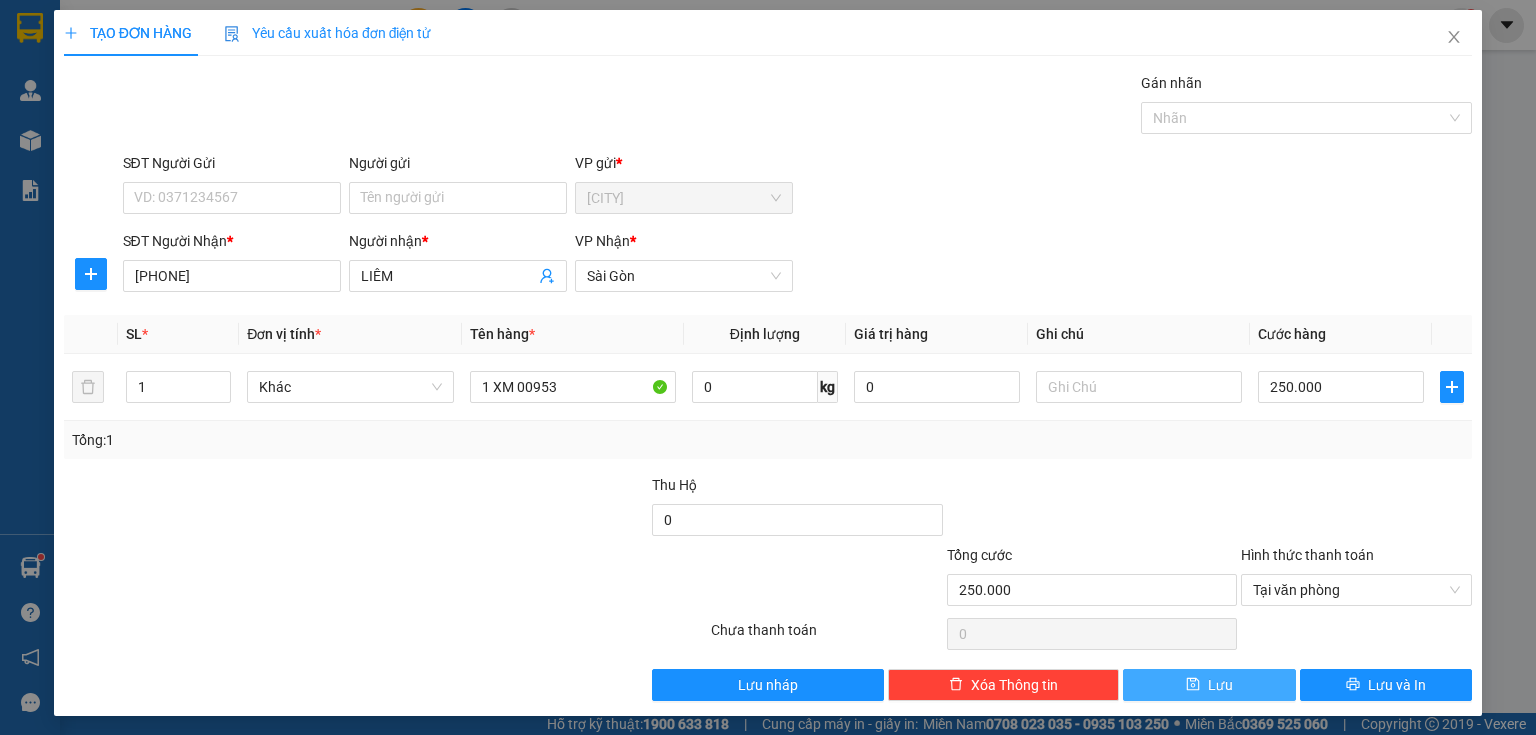 click on "Lưu" at bounding box center [1209, 685] 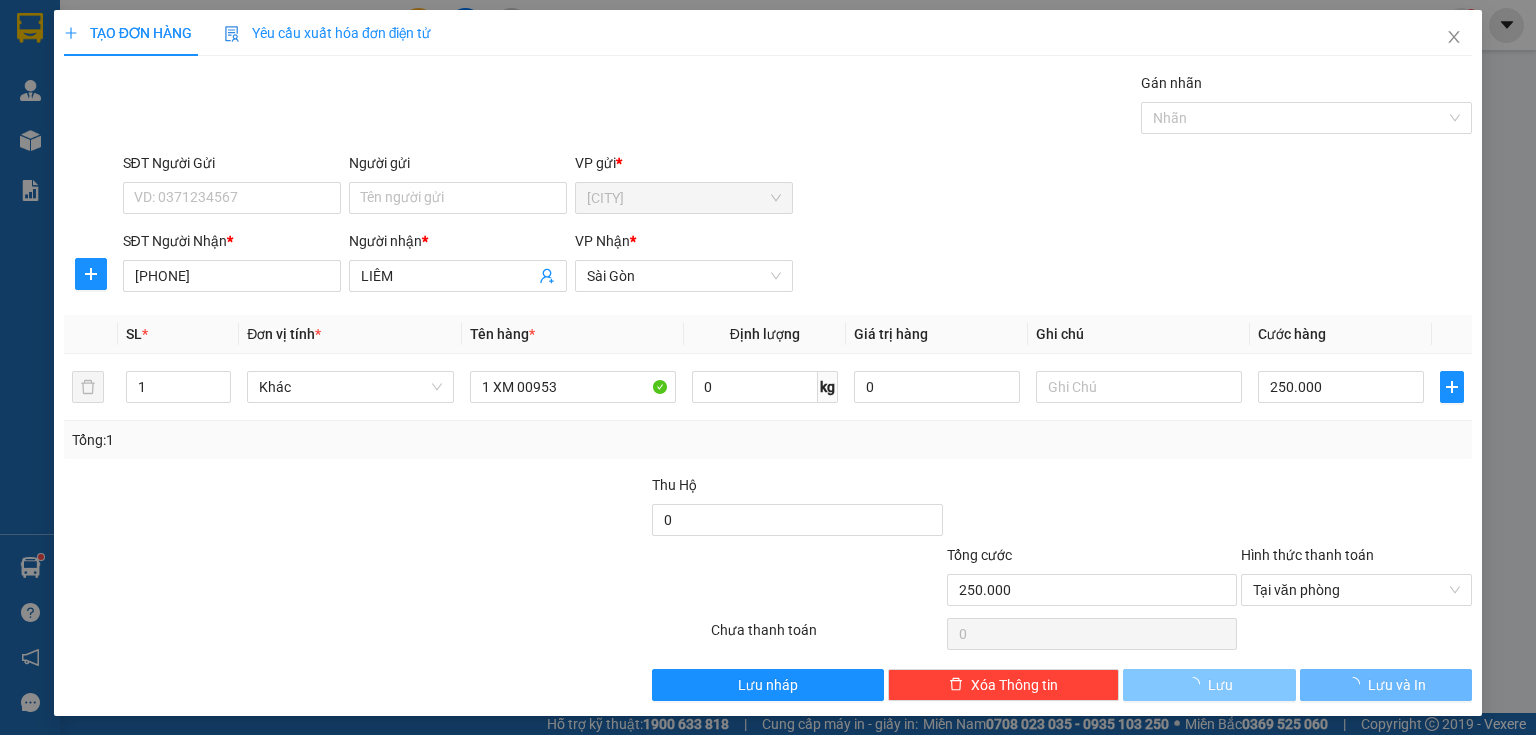 type 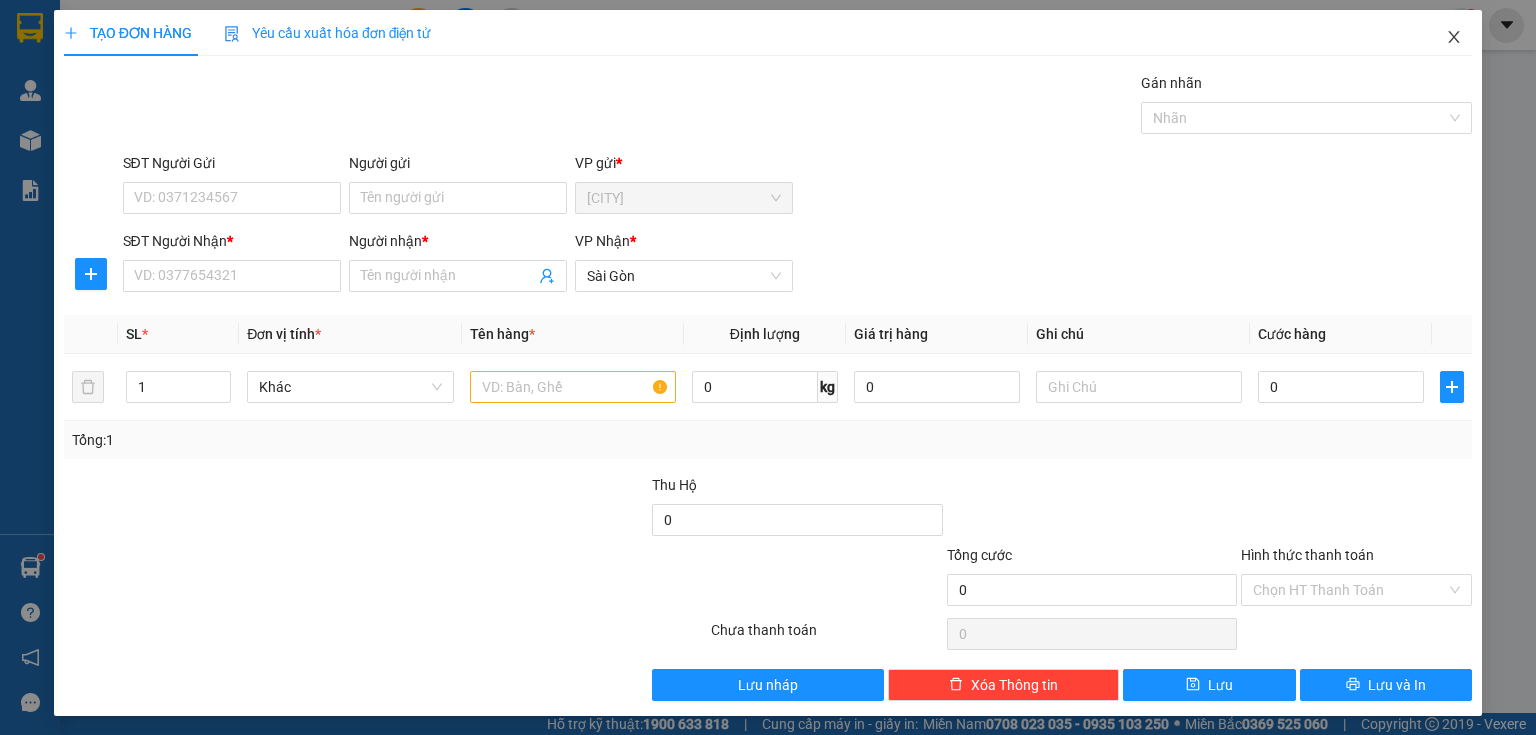click 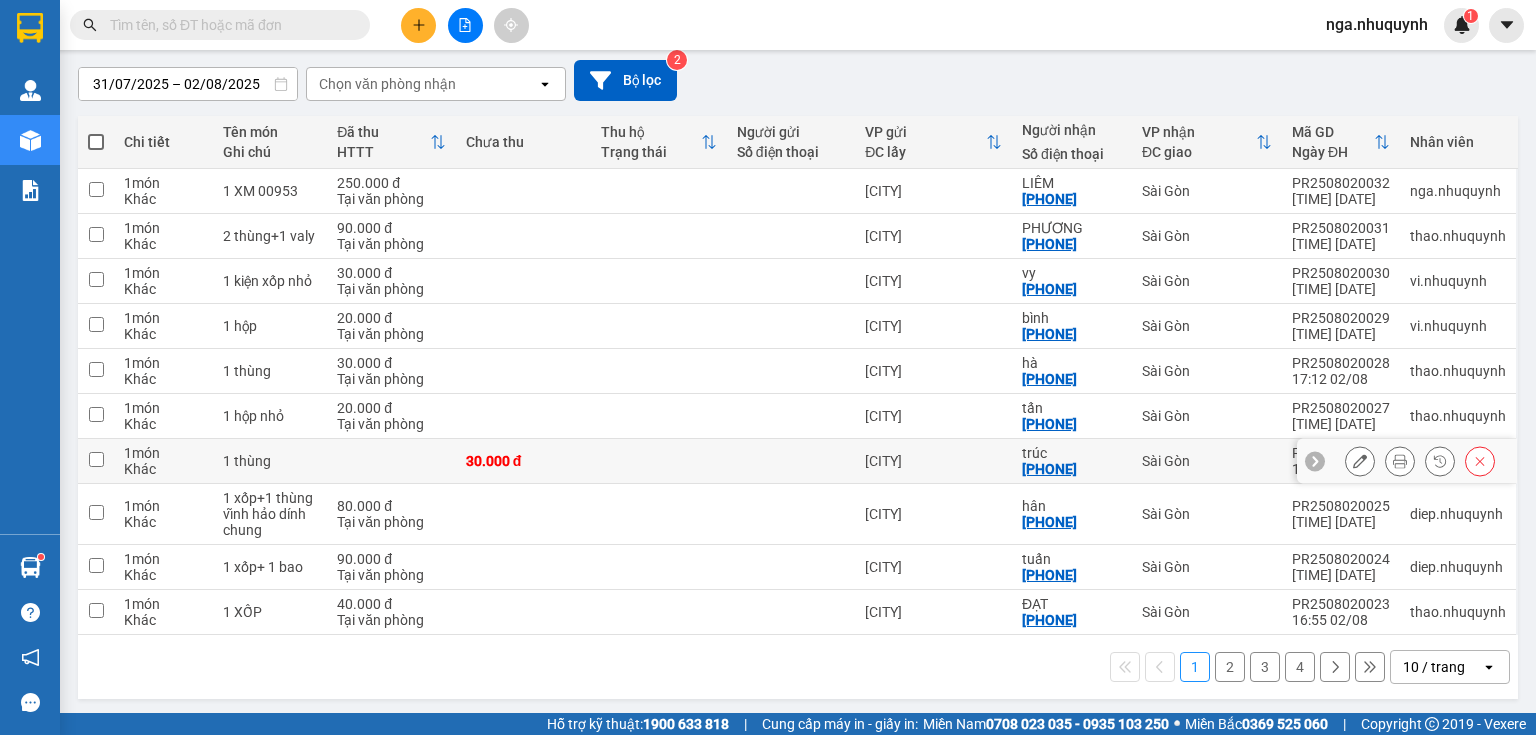 scroll, scrollTop: 0, scrollLeft: 0, axis: both 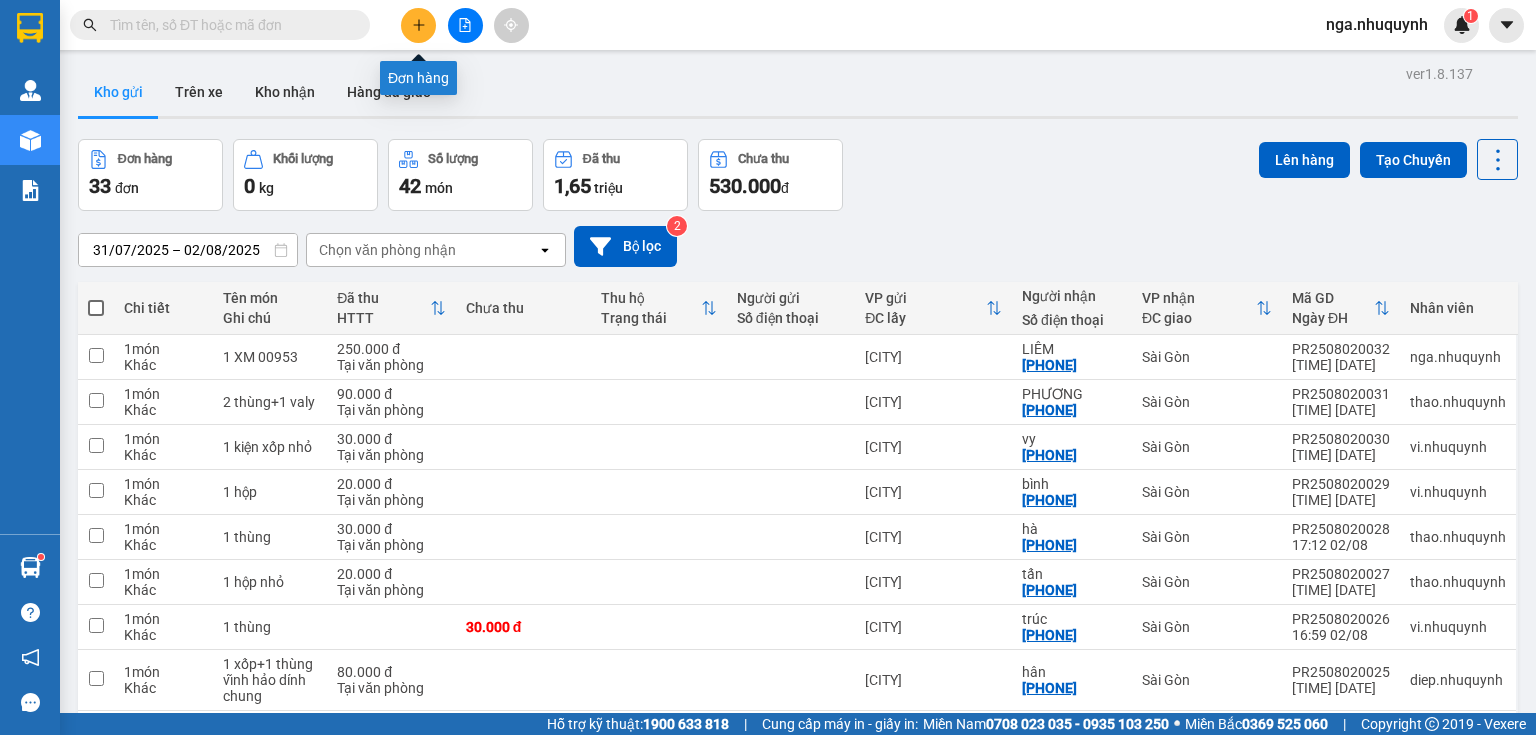 click 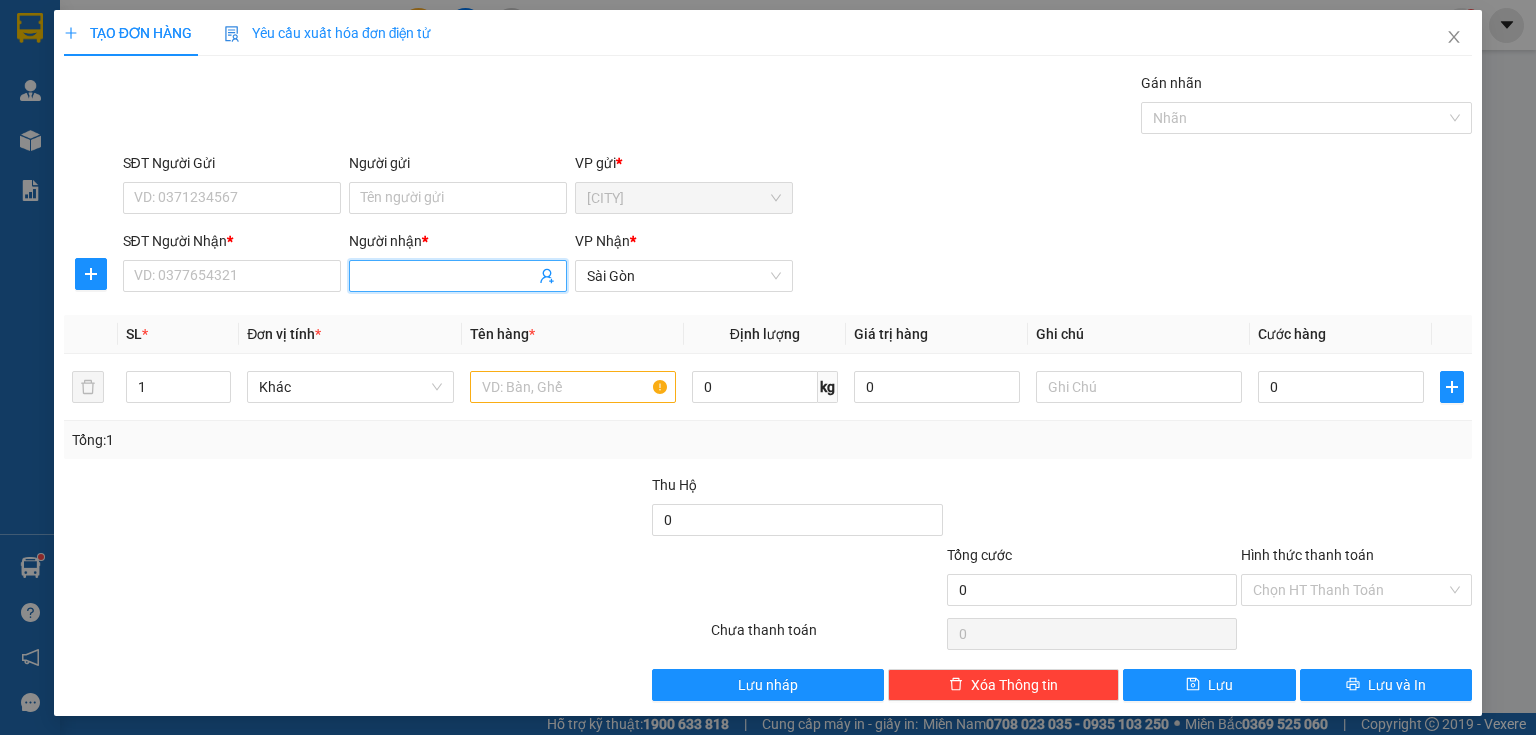 click on "Người nhận  *" at bounding box center (448, 276) 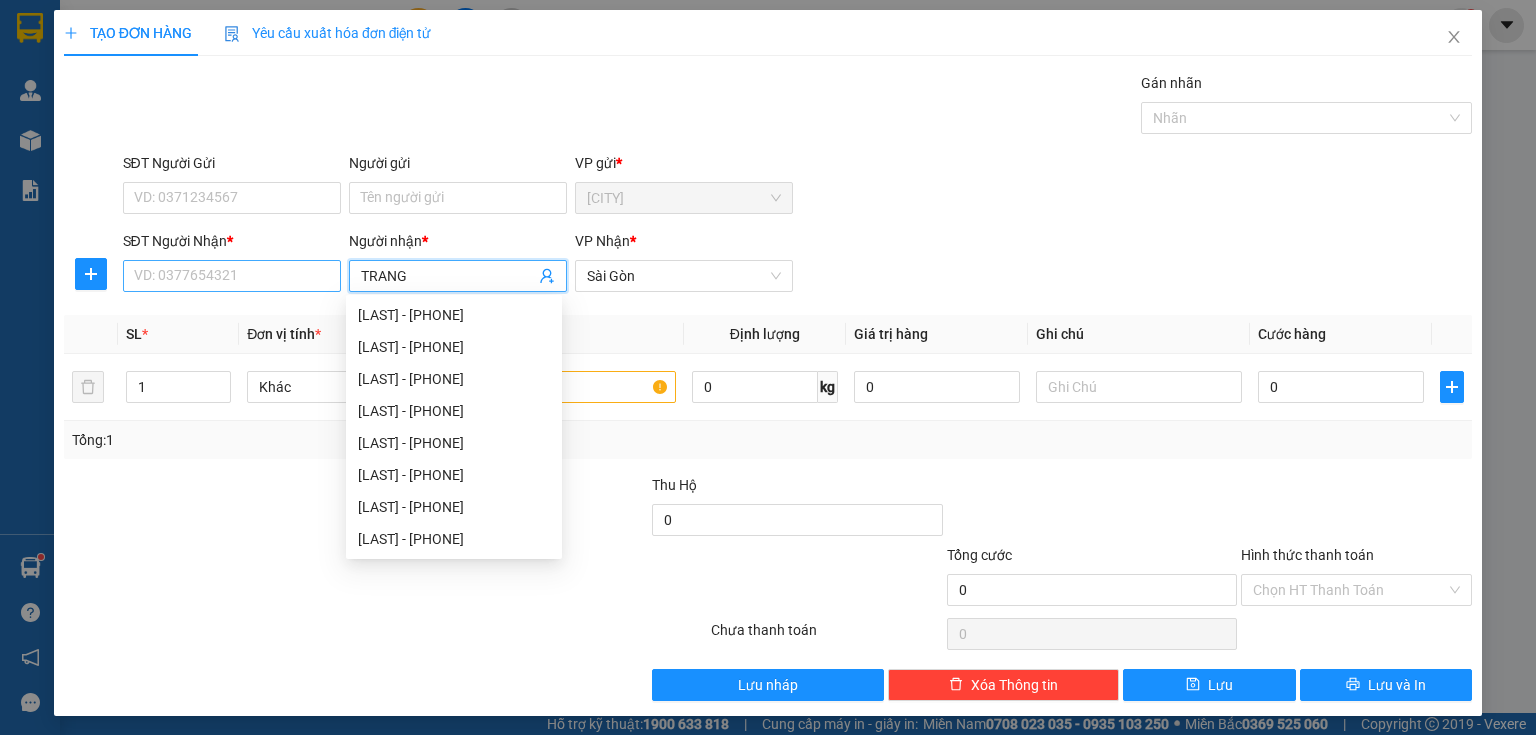 type on "TRANG" 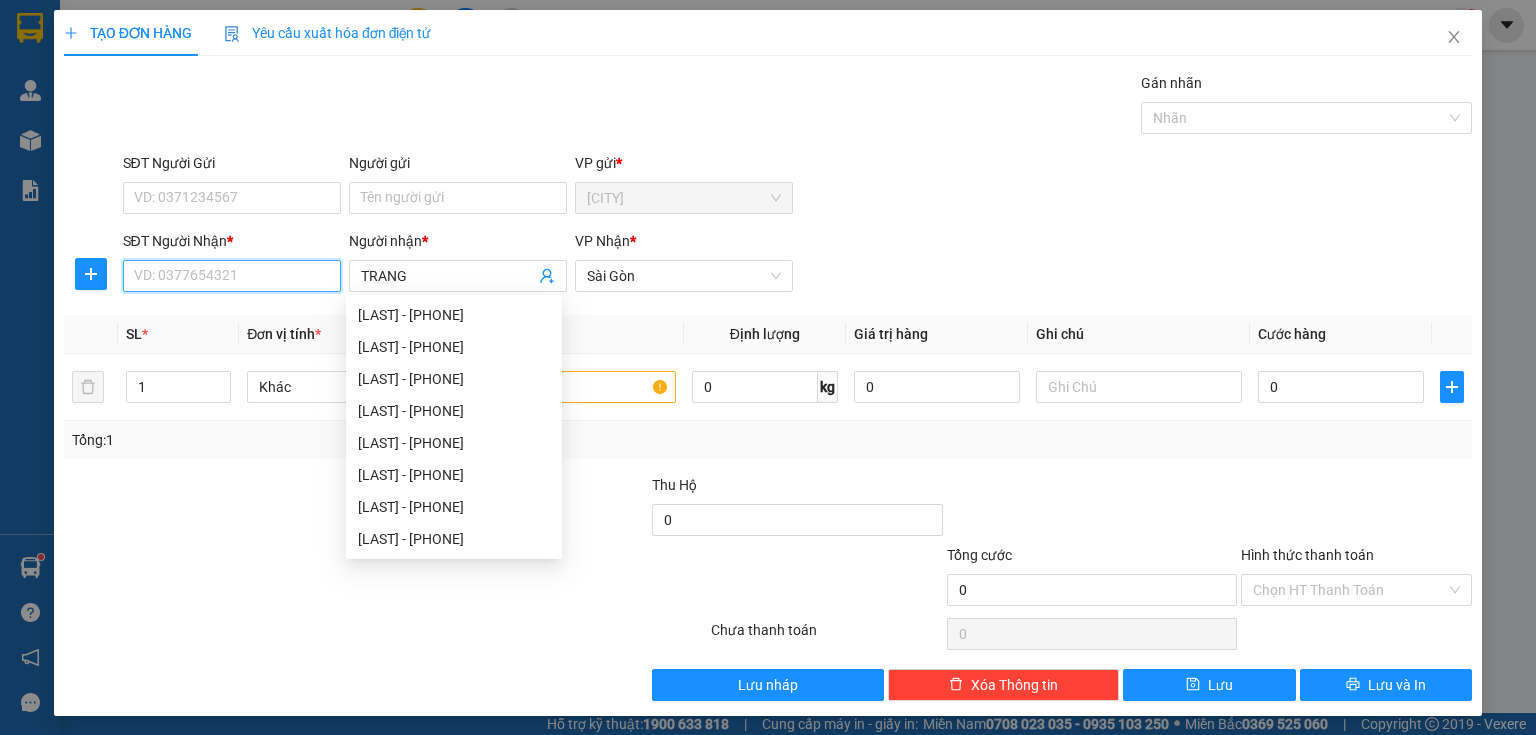 click on "SĐT Người Nhận  *" at bounding box center (232, 276) 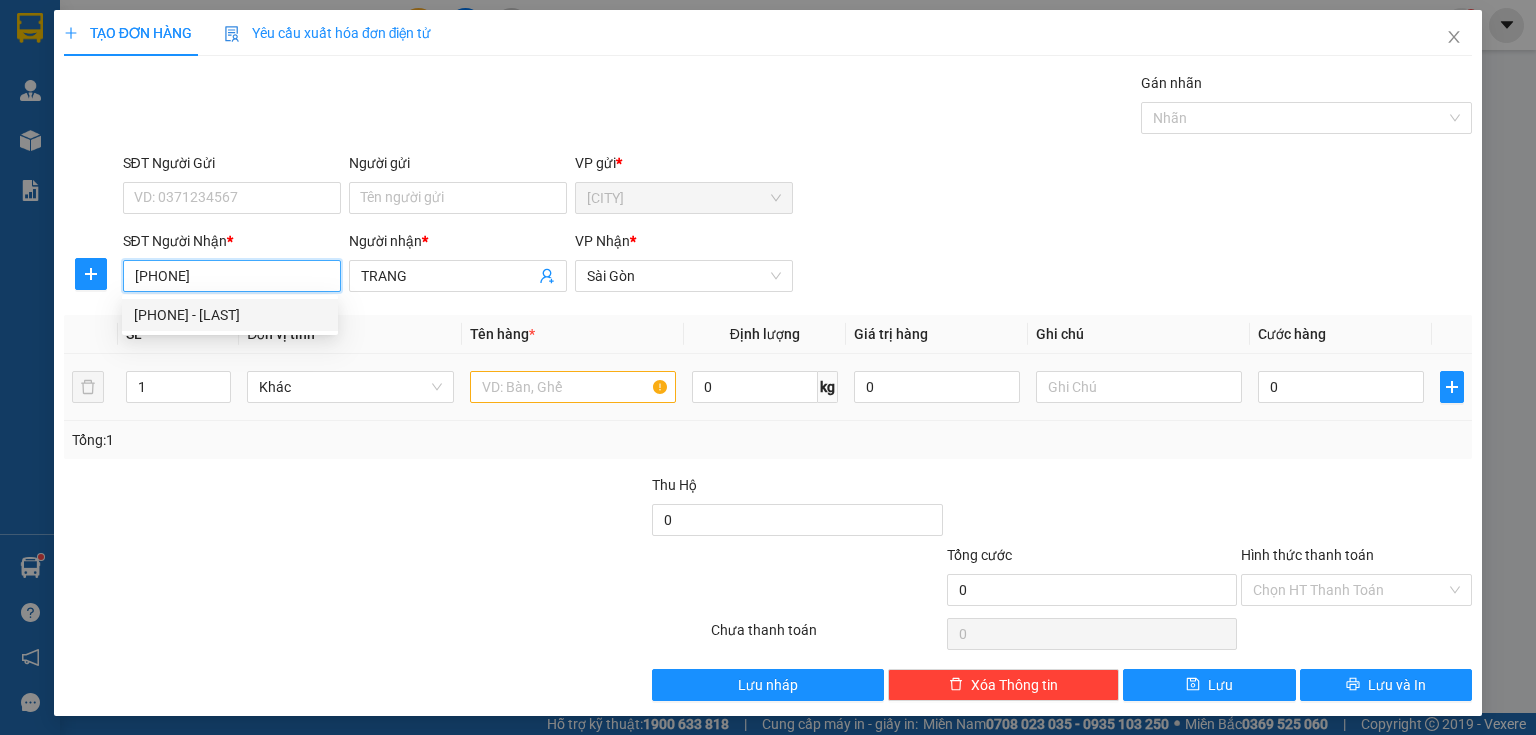 type on "[PHONE]" 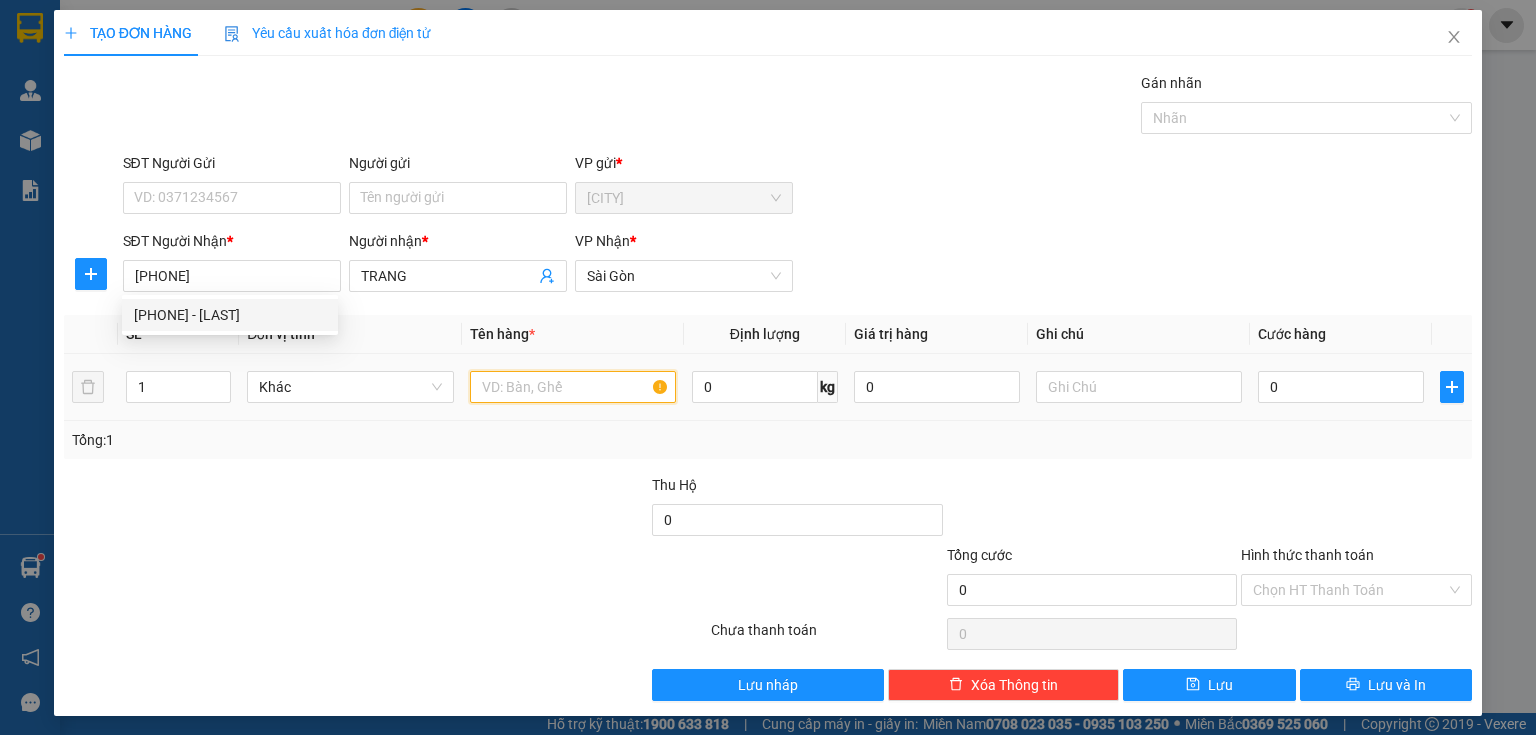 click at bounding box center [573, 387] 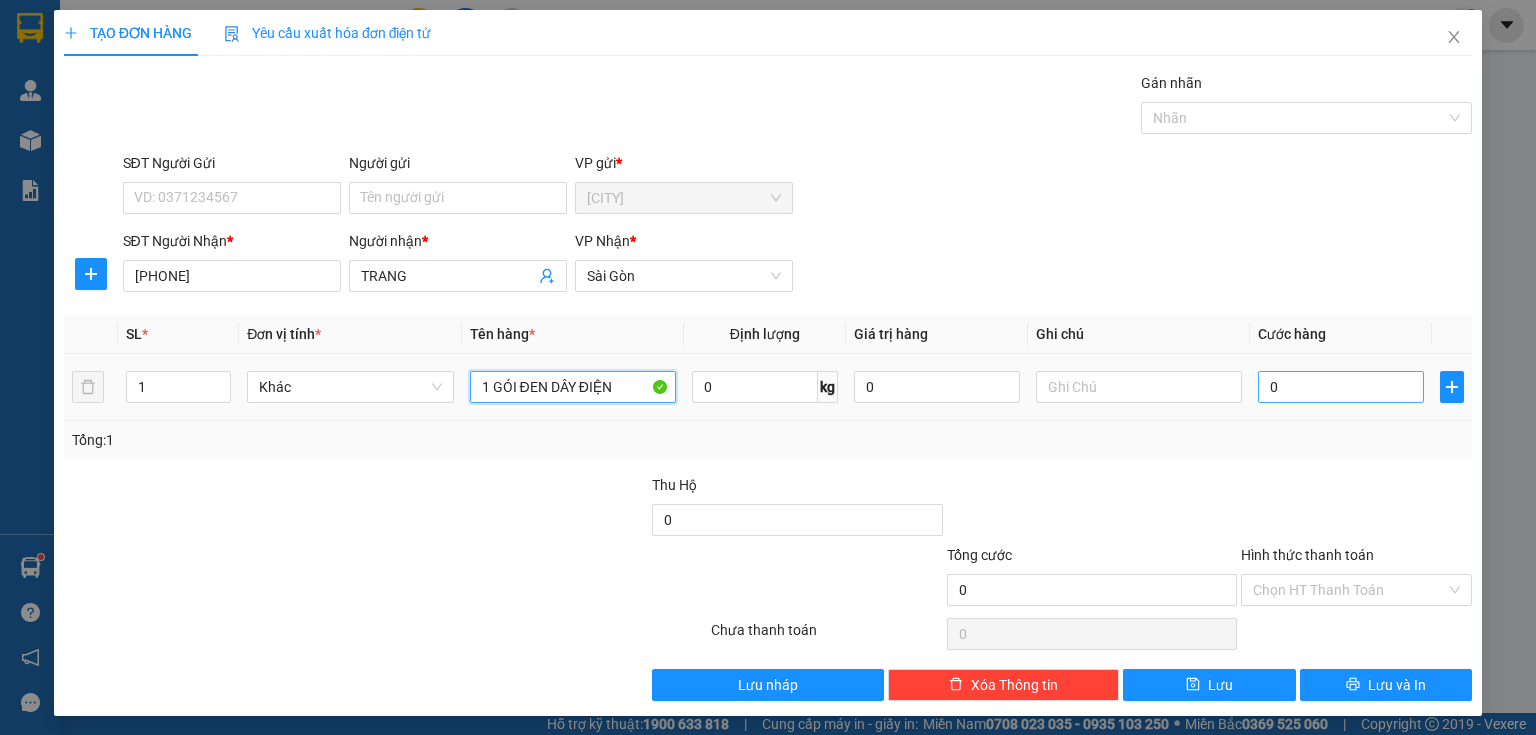 type on "1 GÓI ĐEN DÂY ĐIỆN" 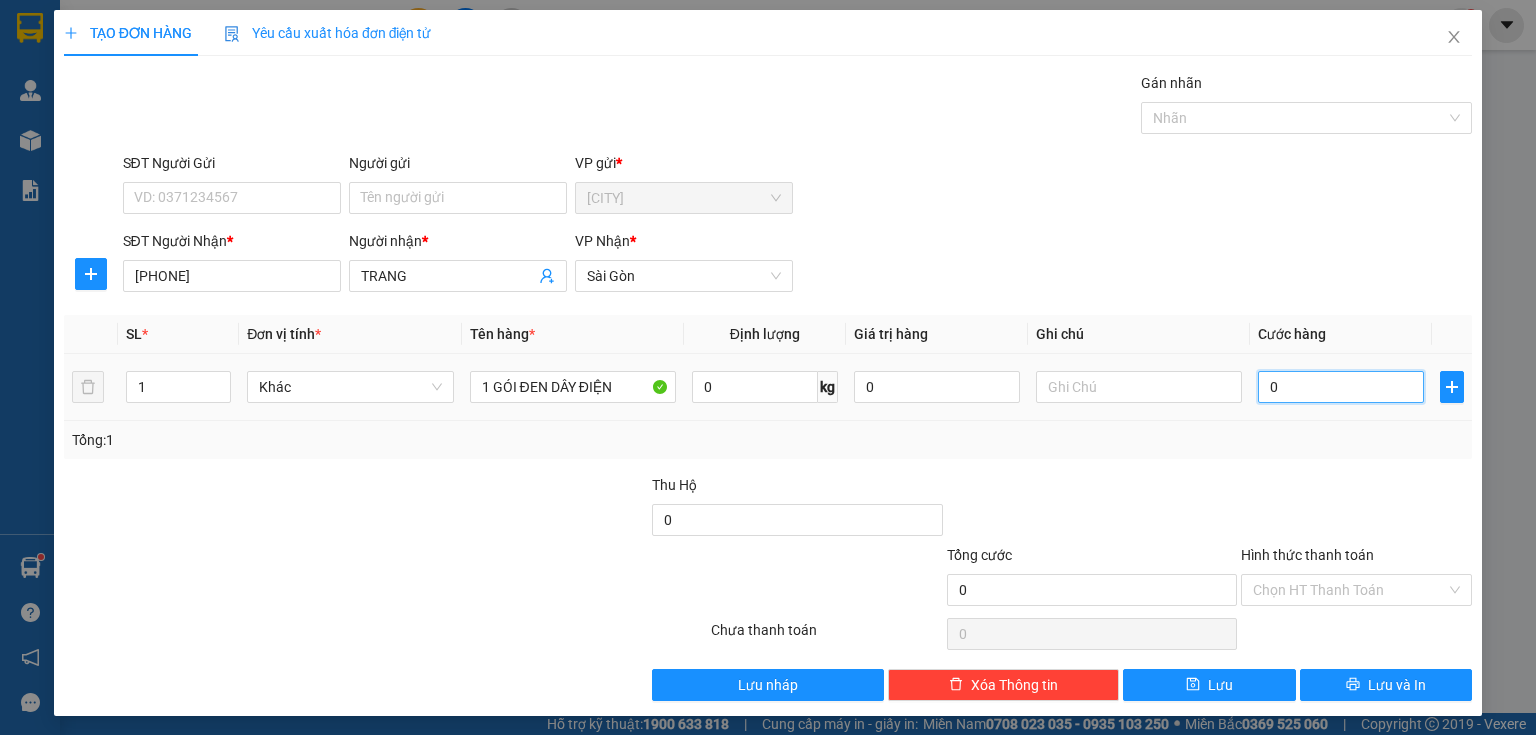 click on "0" at bounding box center (1341, 387) 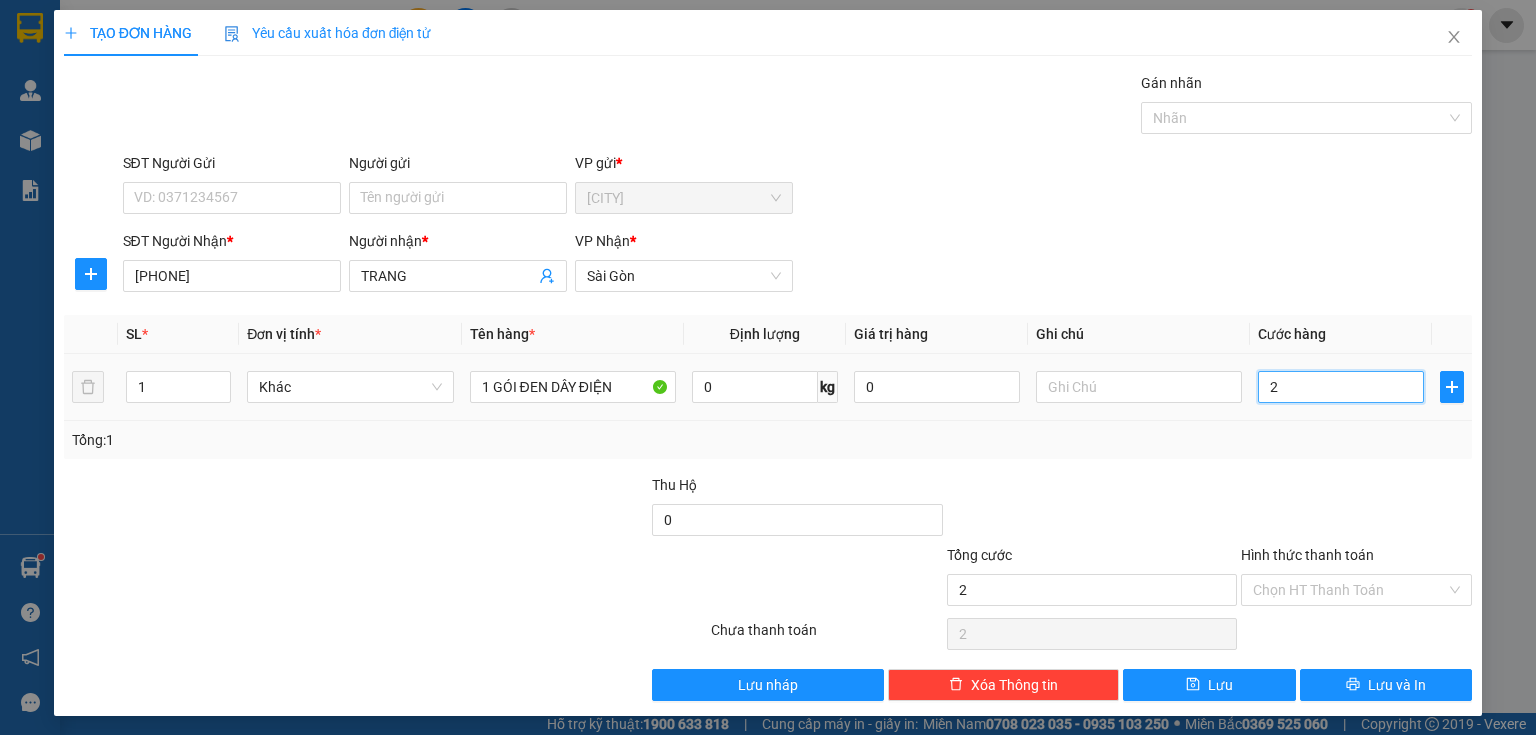 type on "20" 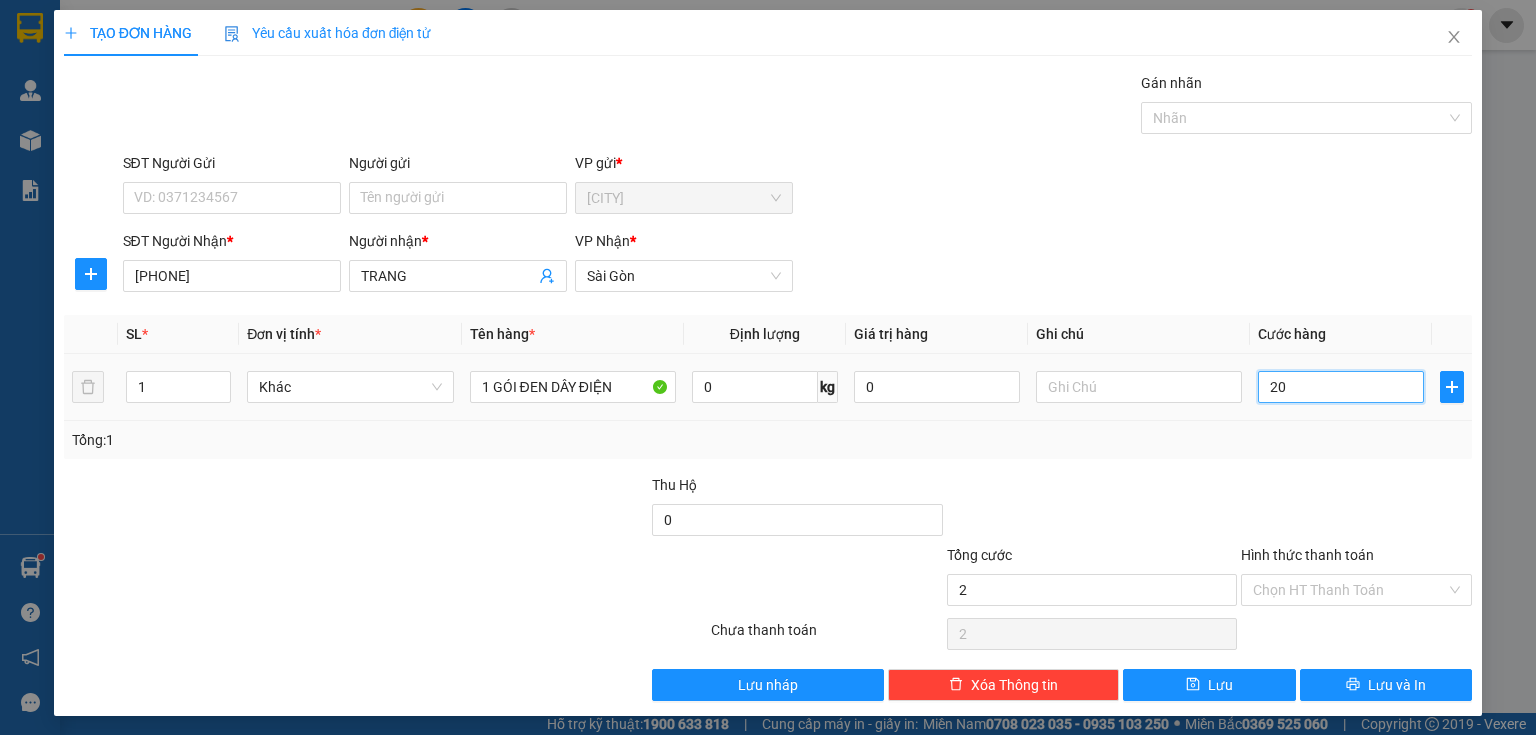 type on "20" 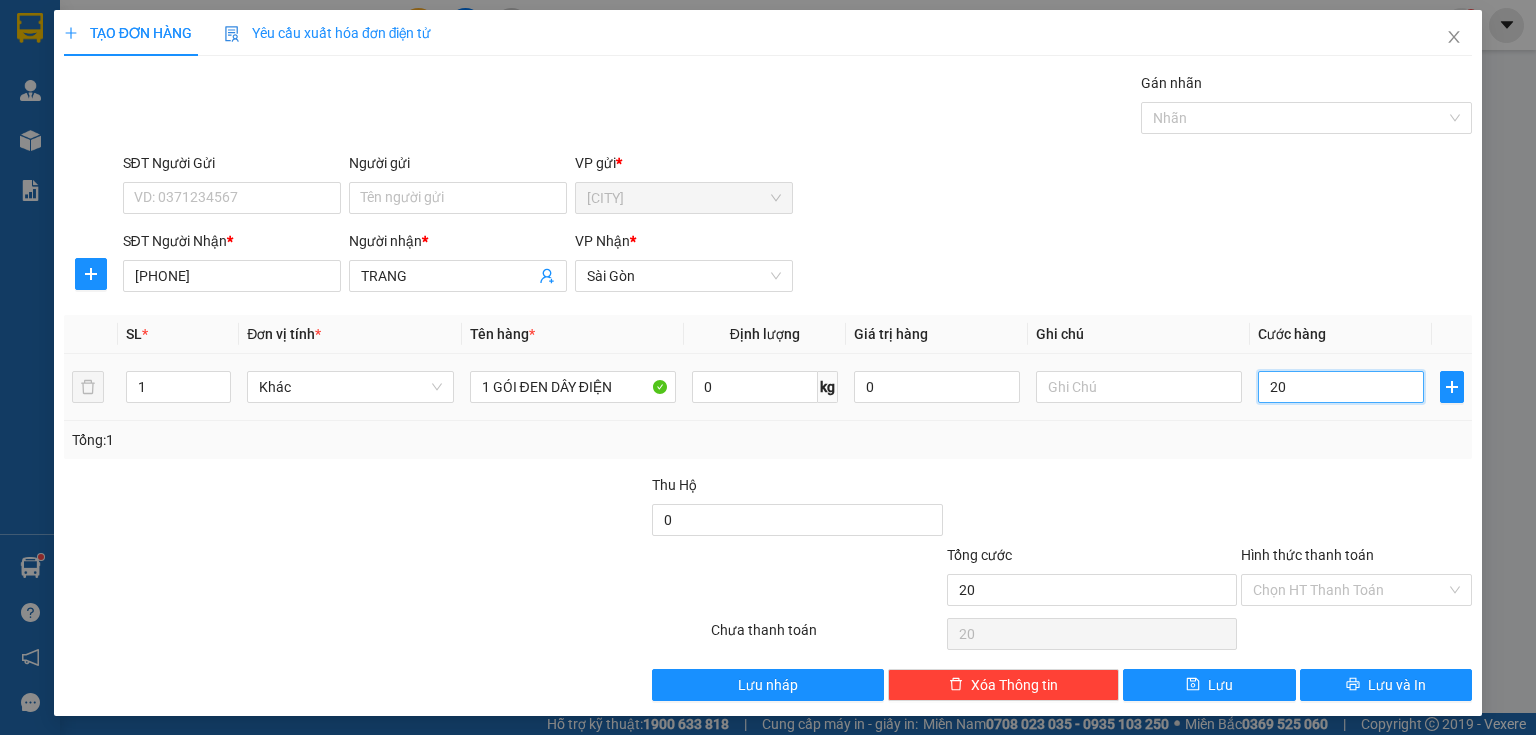 type on "200" 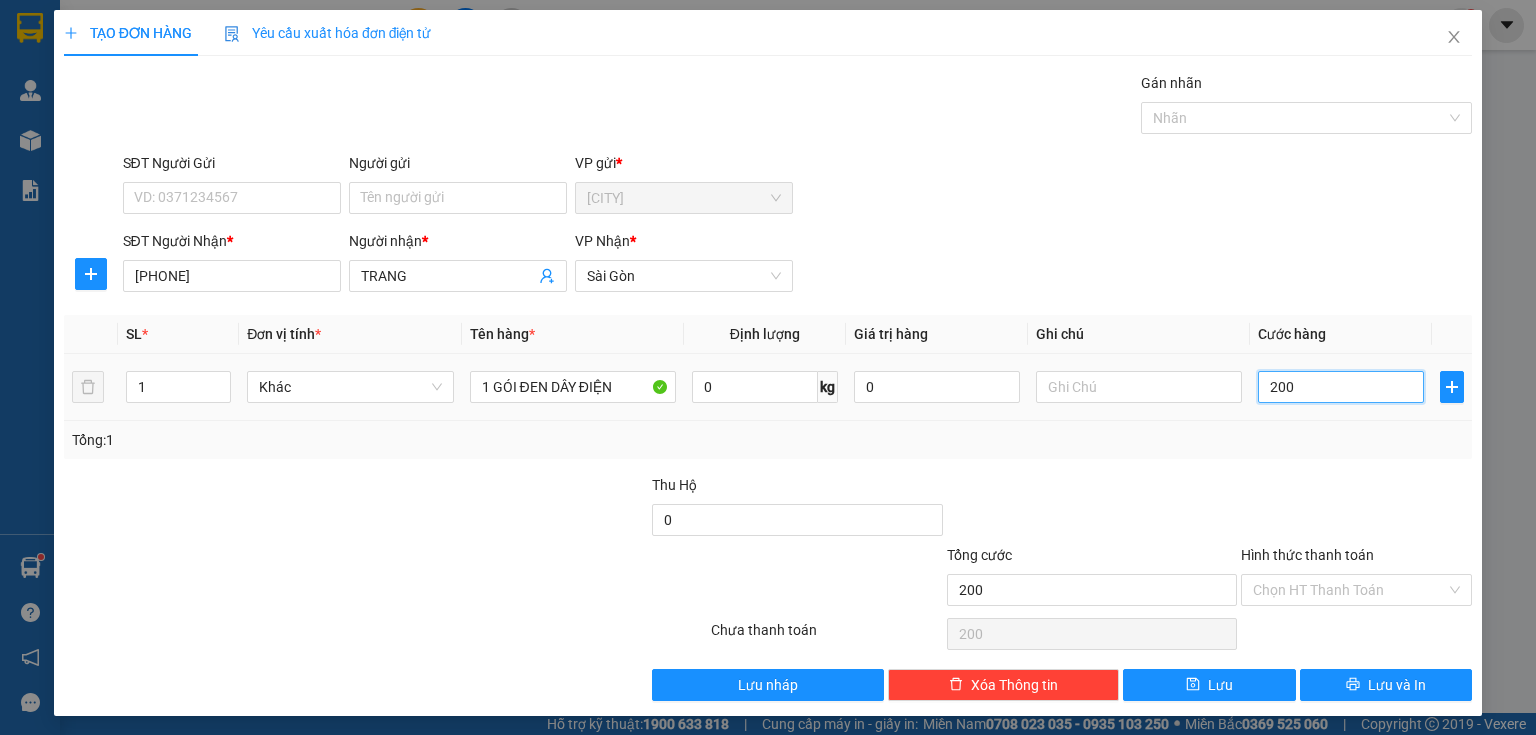type on "2.000" 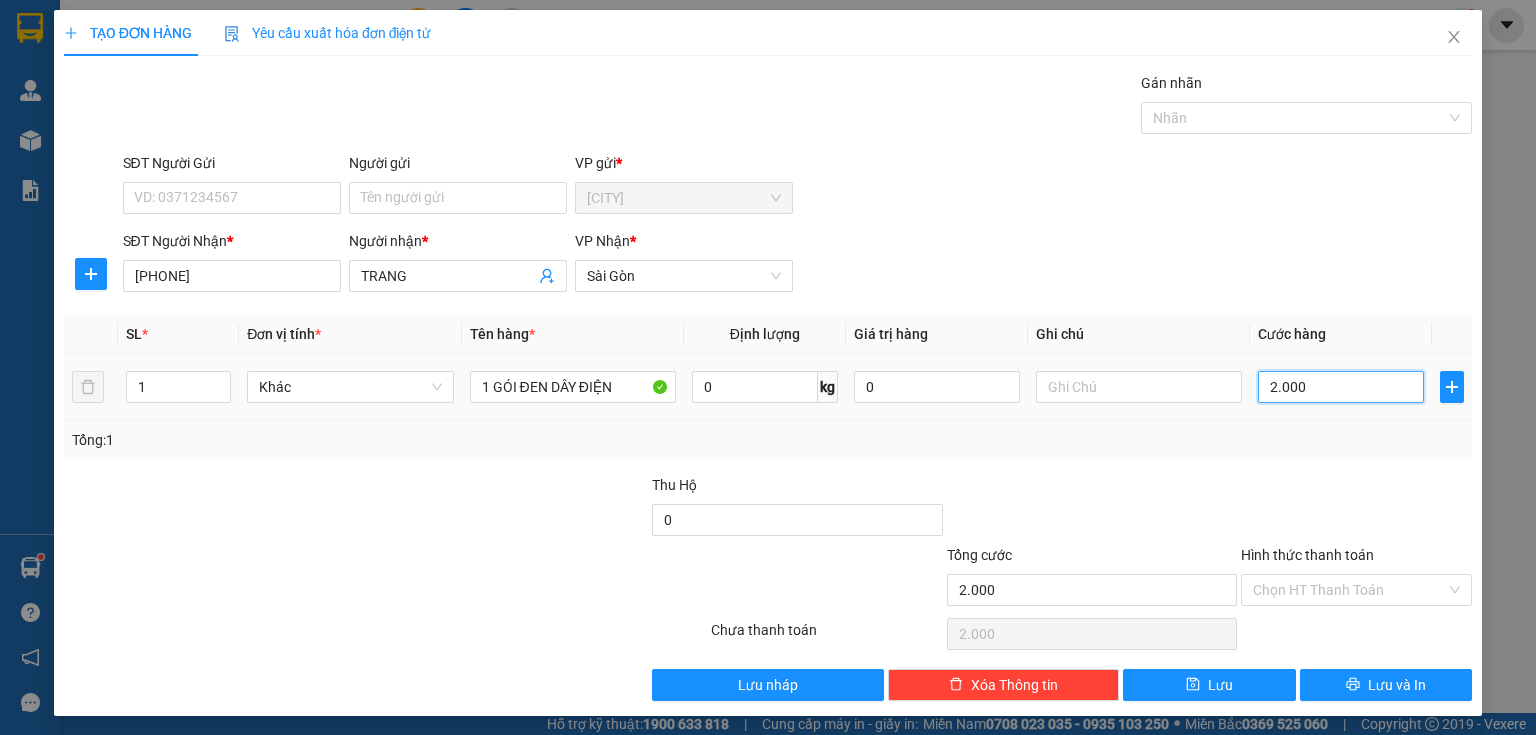 type on "20.000" 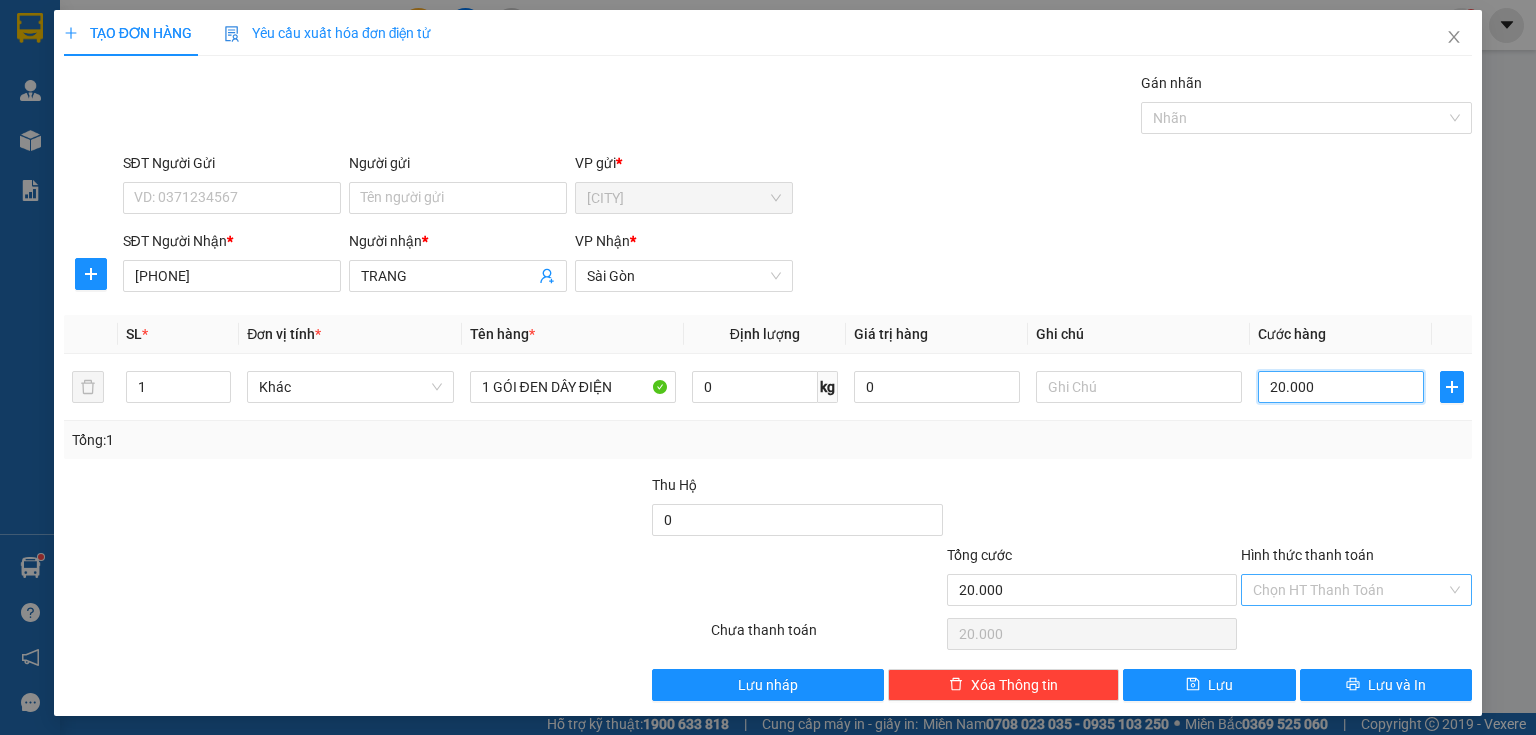 type on "20.000" 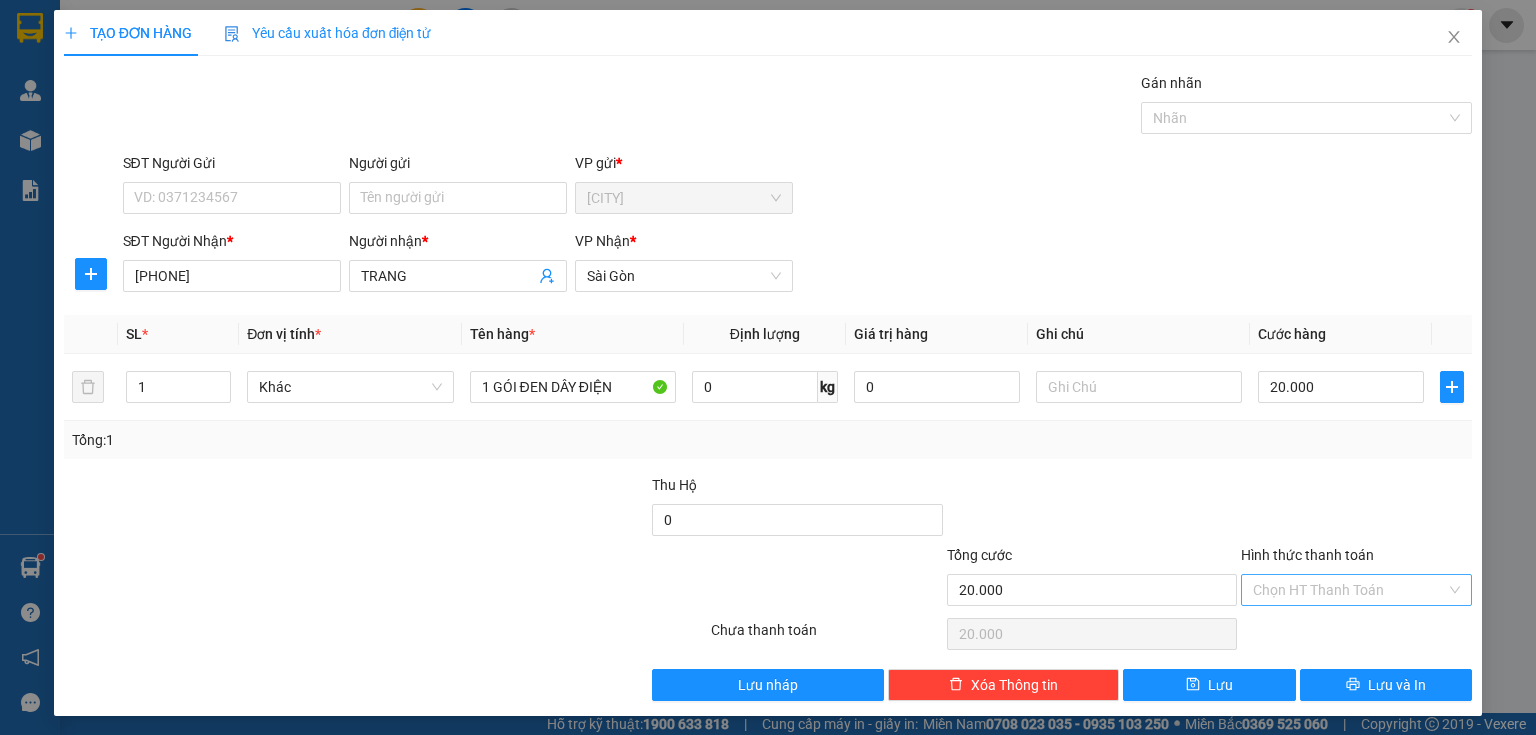 click on "Hình thức thanh toán" at bounding box center (1349, 590) 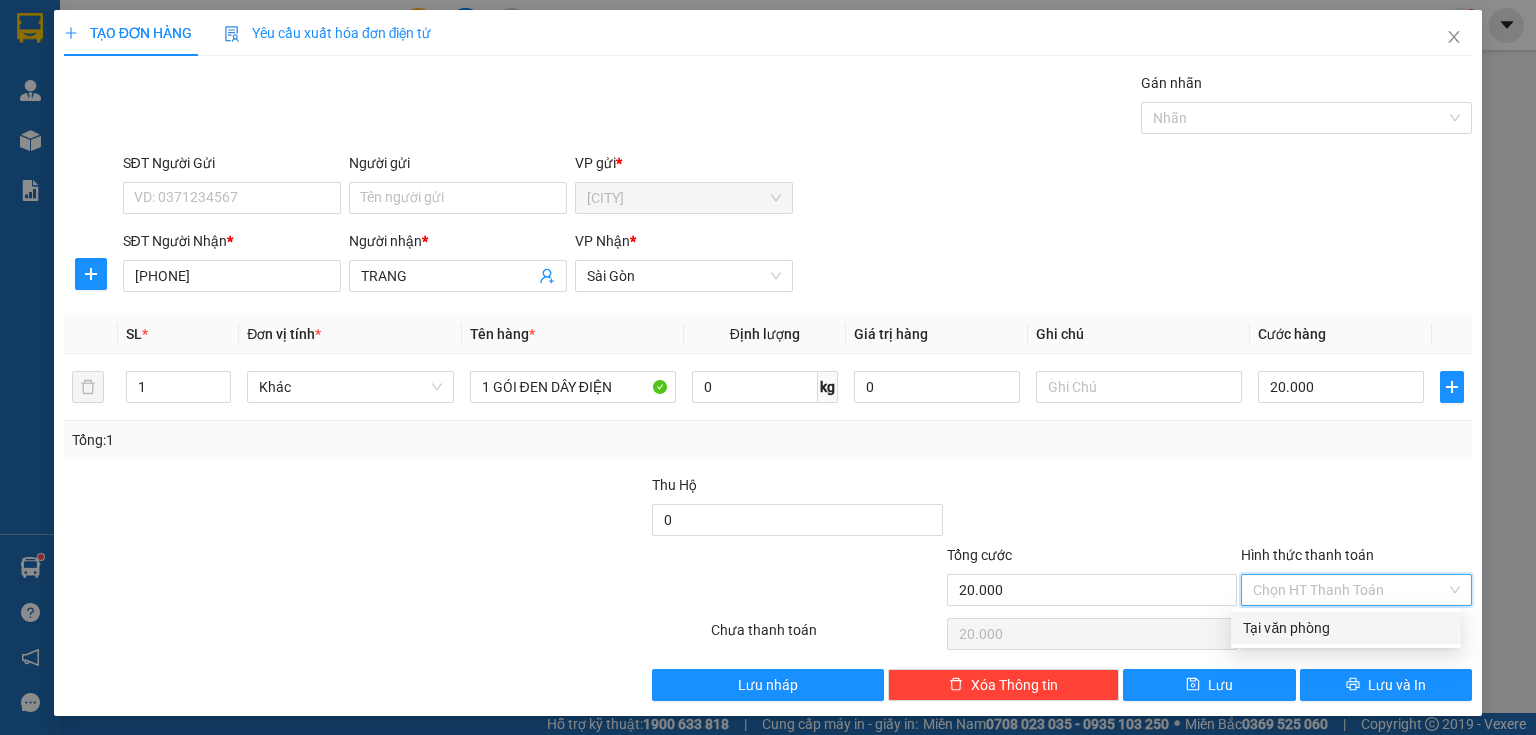 click on "Tại văn phòng" at bounding box center [1346, 628] 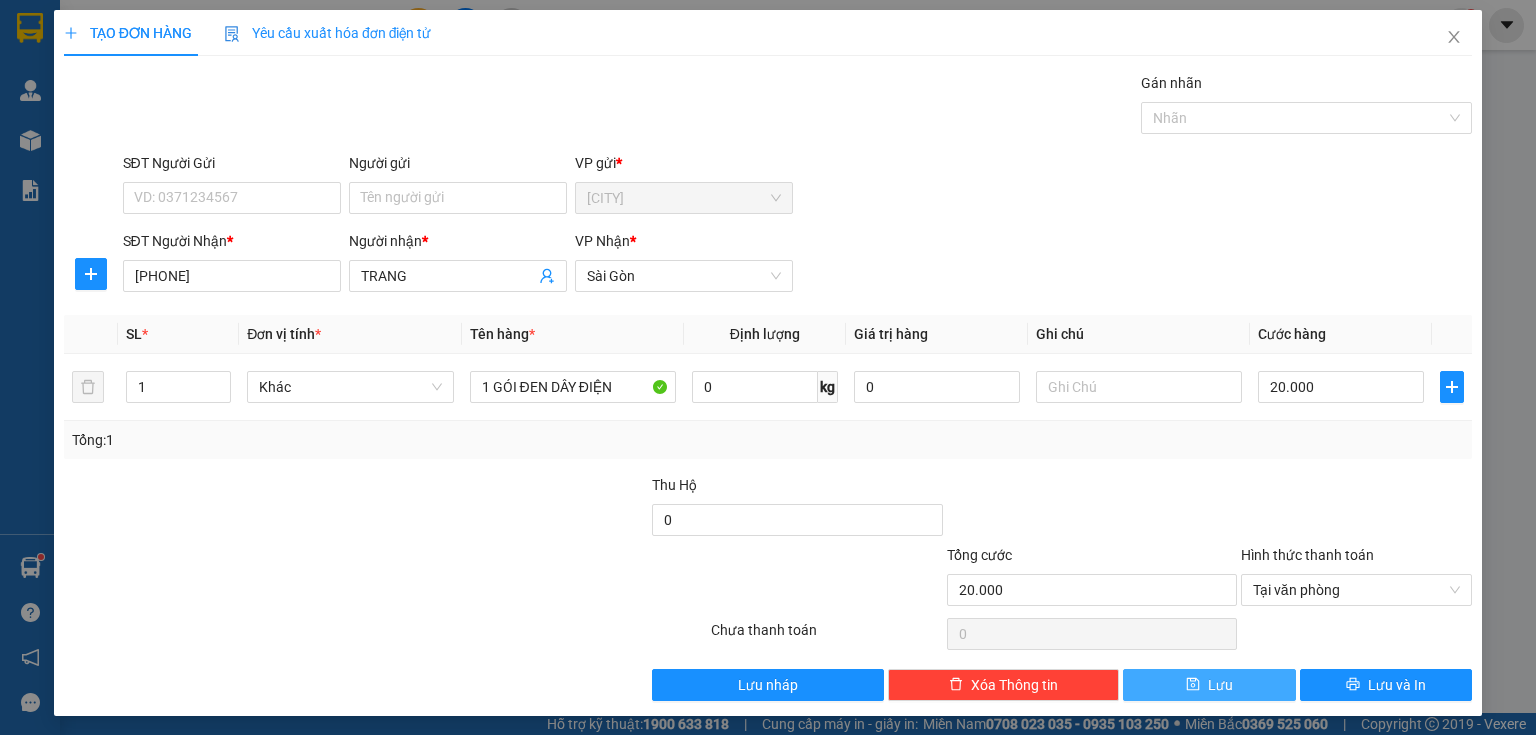 click 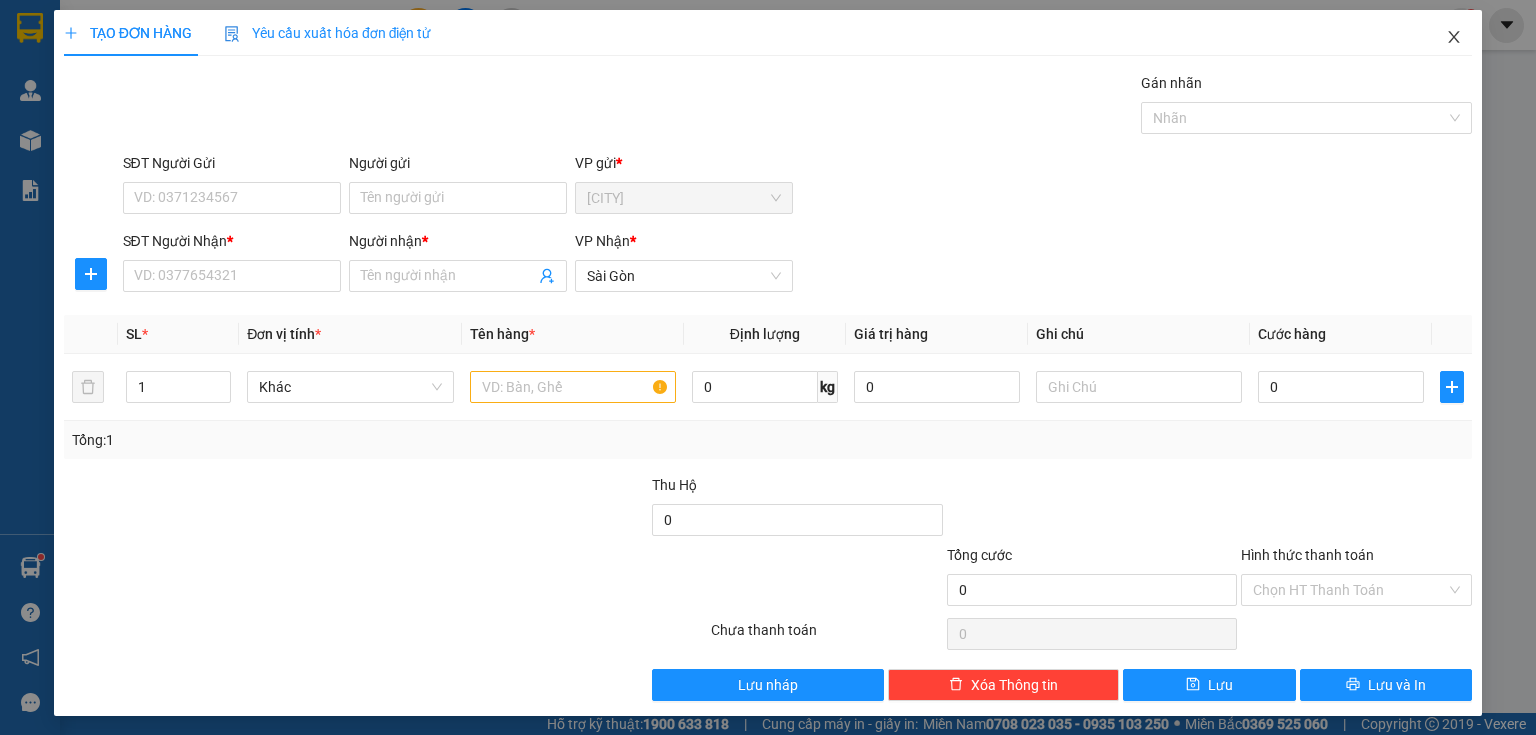 click 